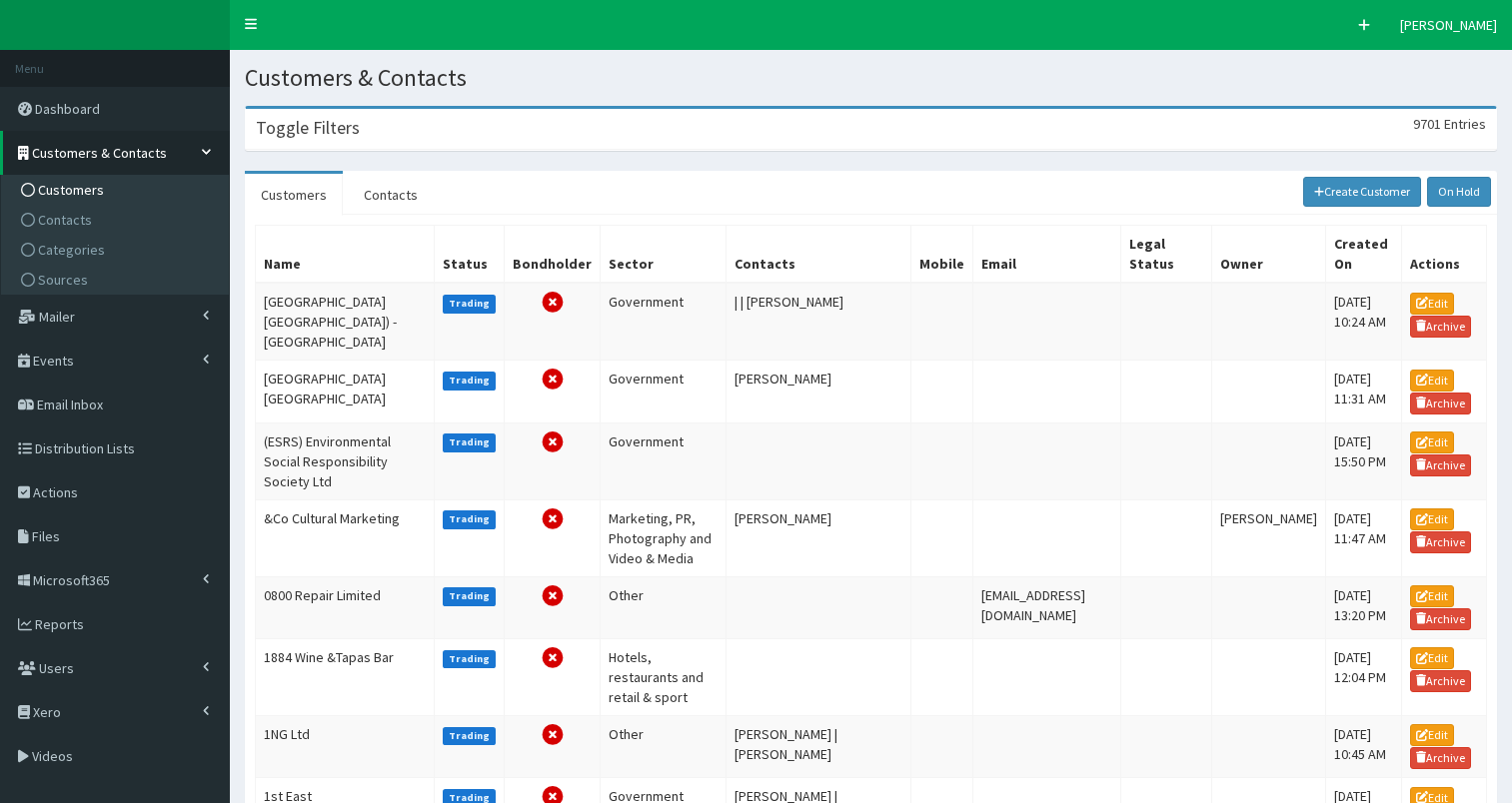 scroll, scrollTop: 0, scrollLeft: 0, axis: both 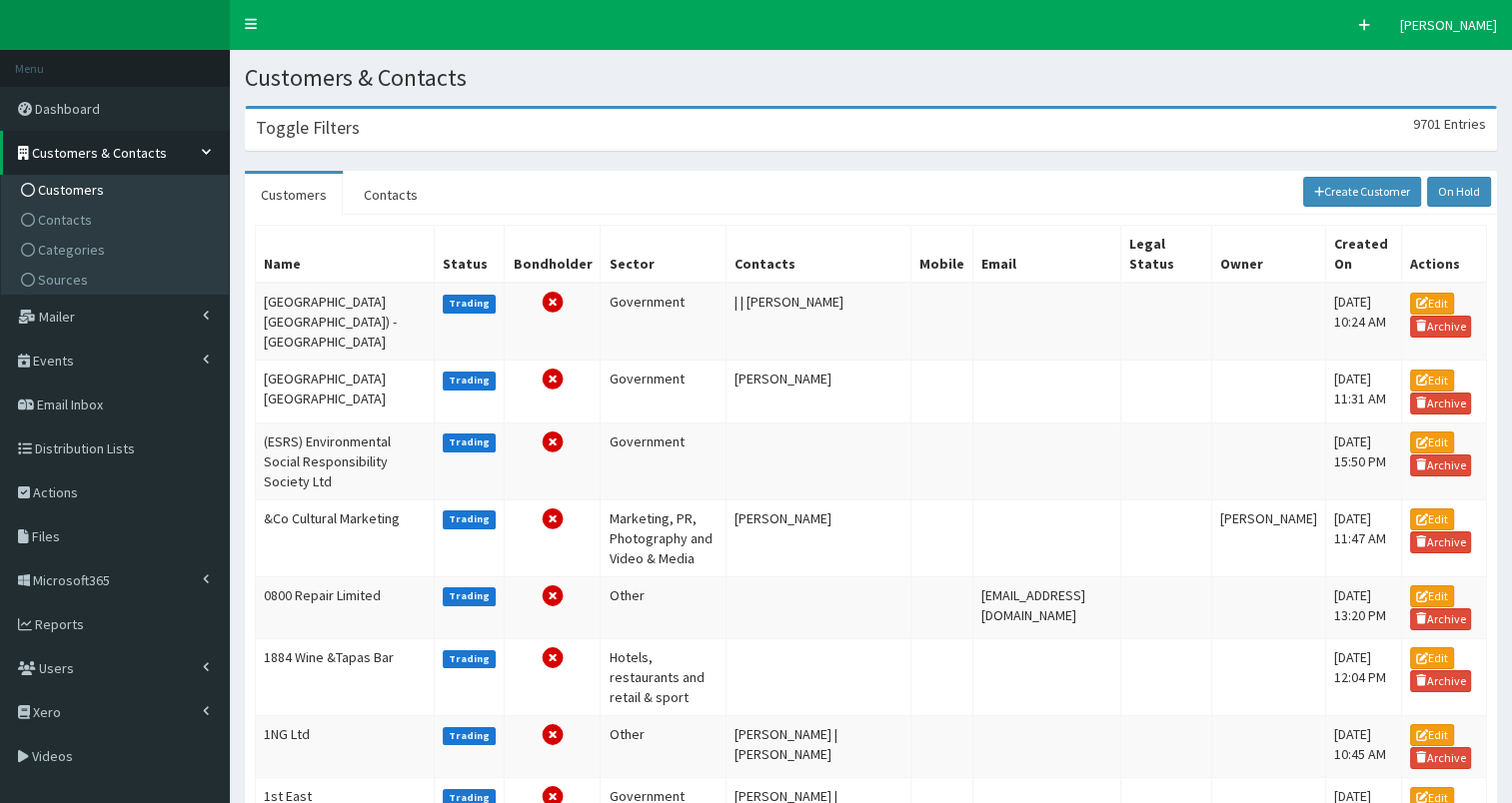 click on "Toggle Filters
9701   Entries" at bounding box center [870, 129] 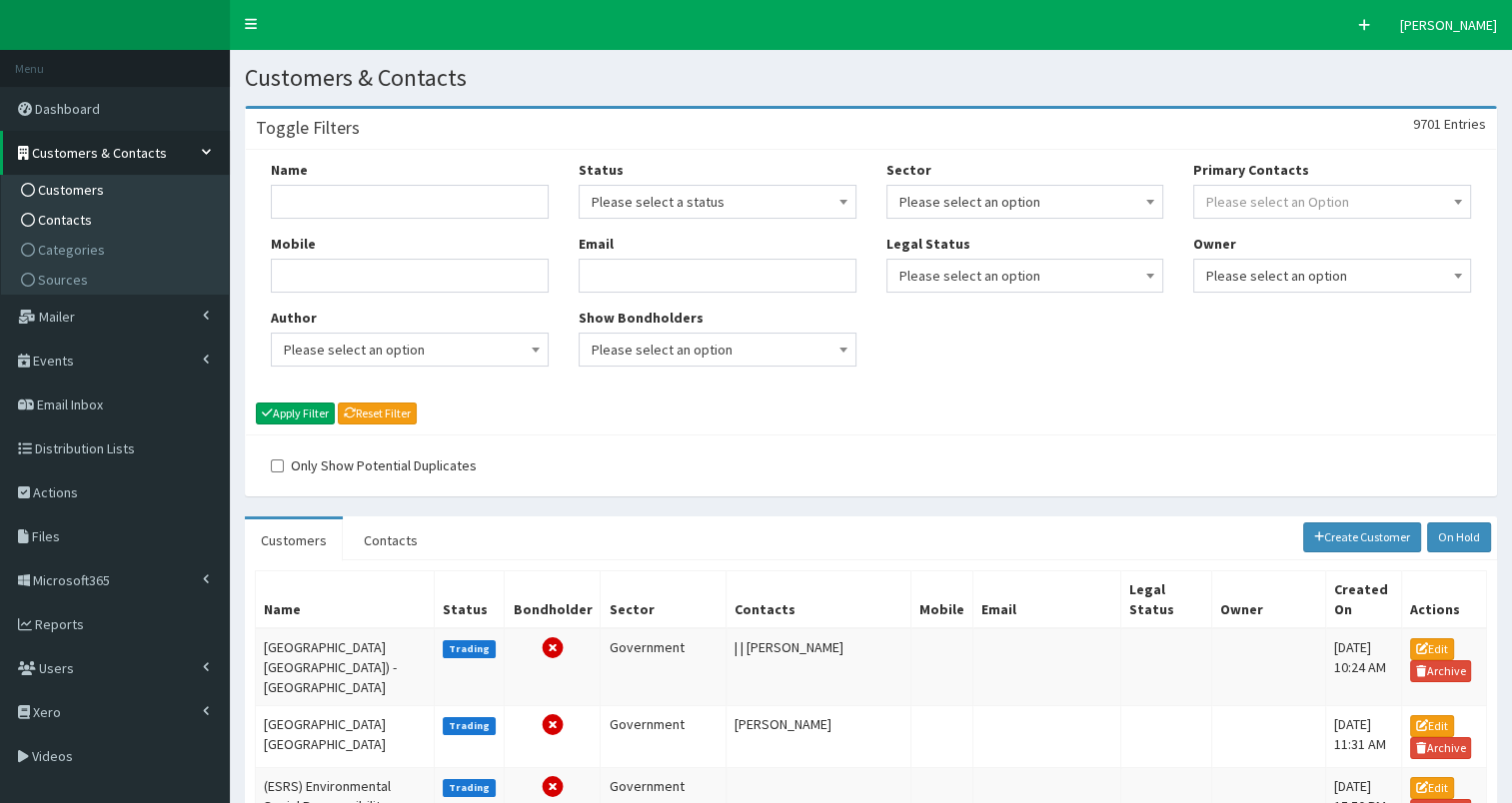 click on "Contacts" at bounding box center (117, 220) 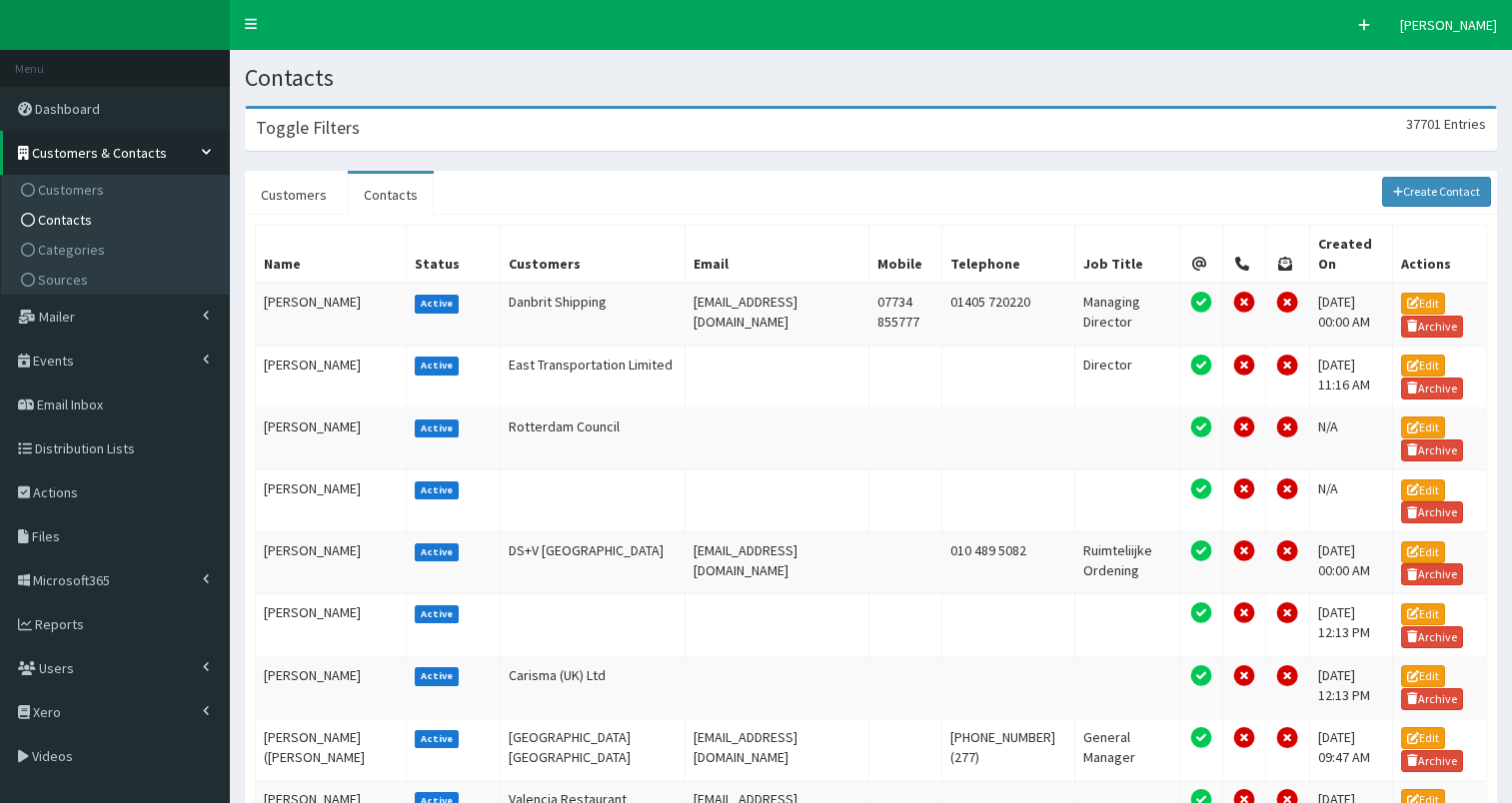 scroll, scrollTop: 0, scrollLeft: 0, axis: both 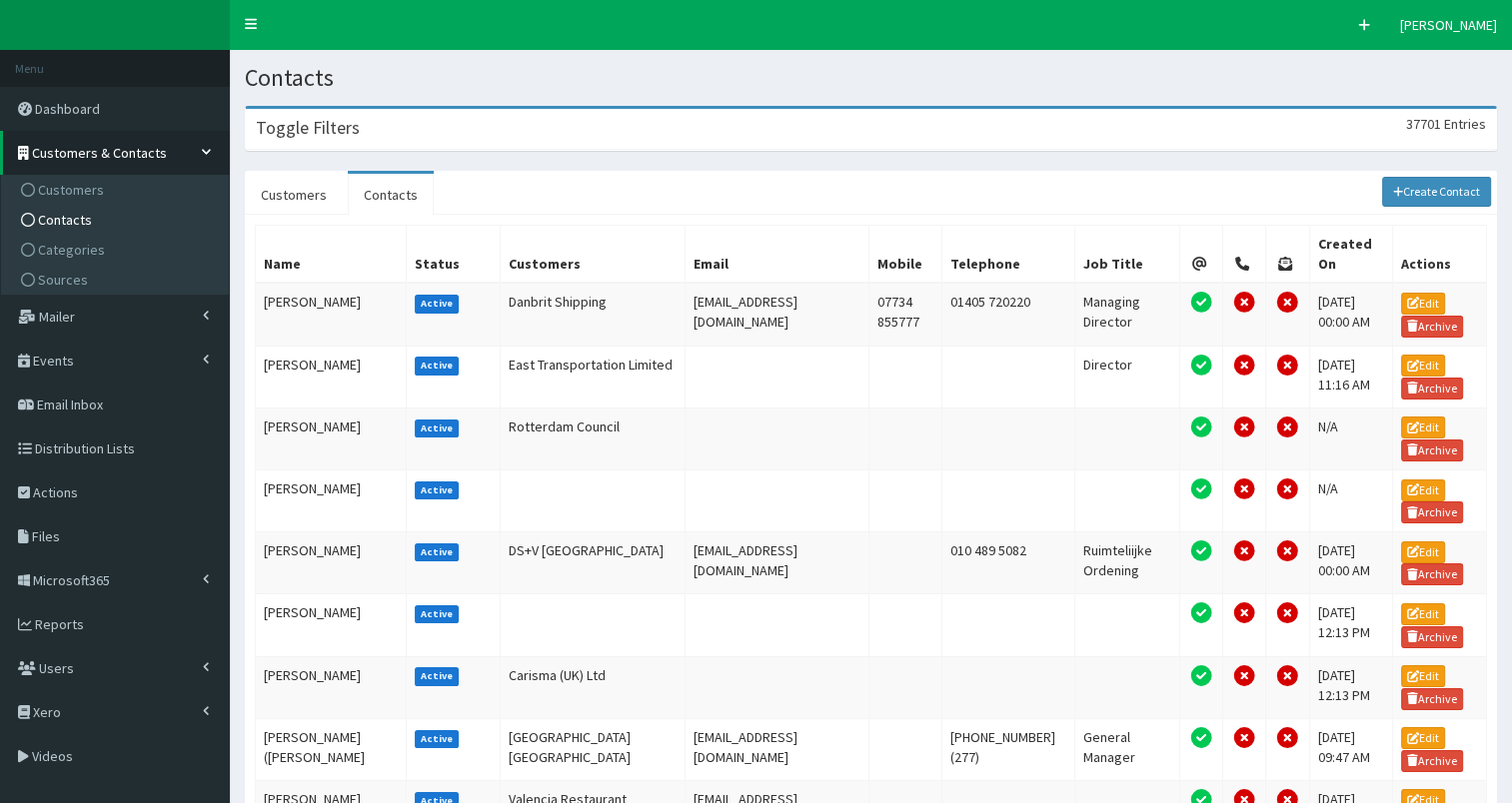 click on "Toggle Filters
37701   Entries" at bounding box center (870, 129) 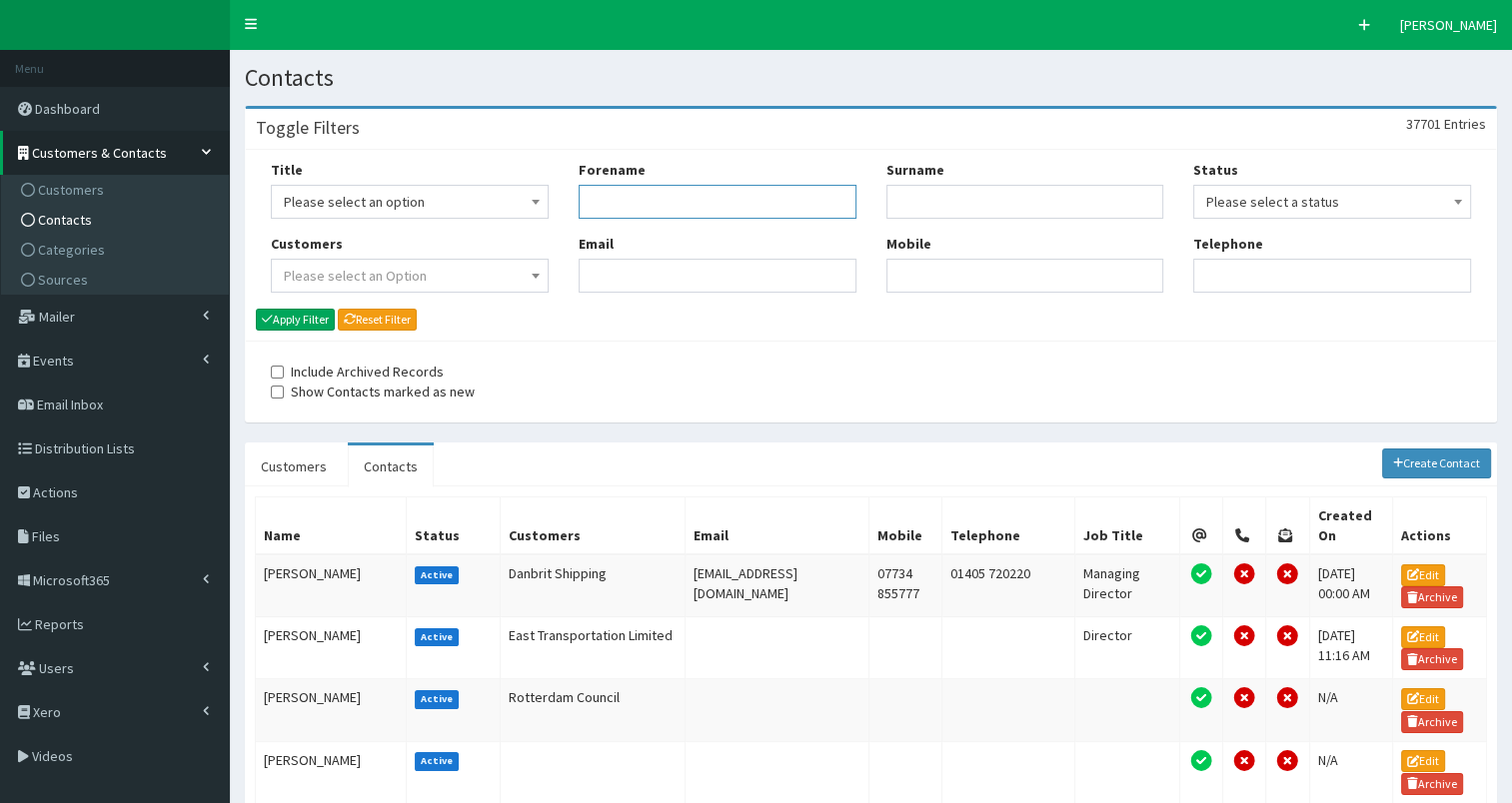 click on "Forename" at bounding box center [718, 202] 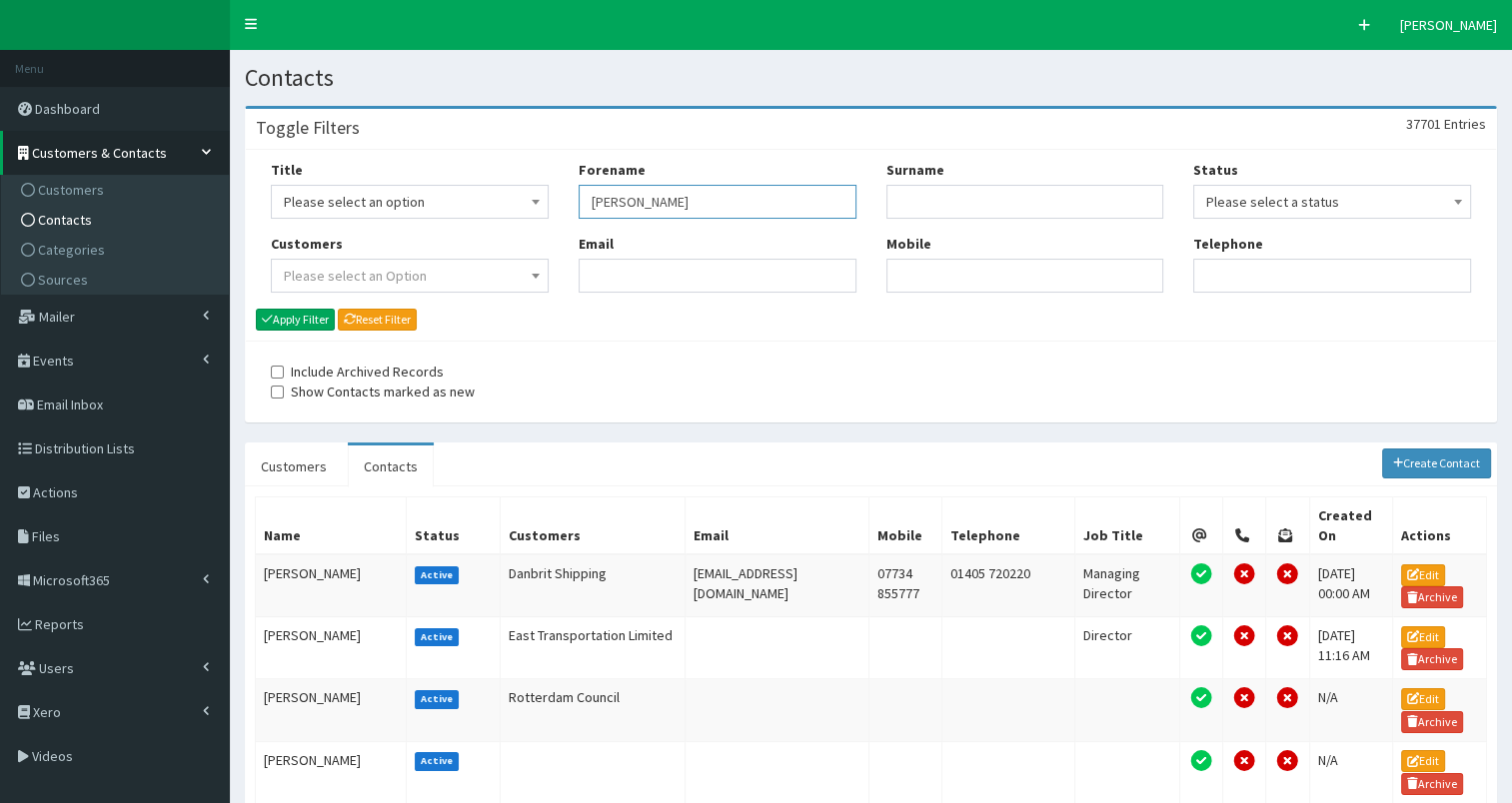 type on "kurt" 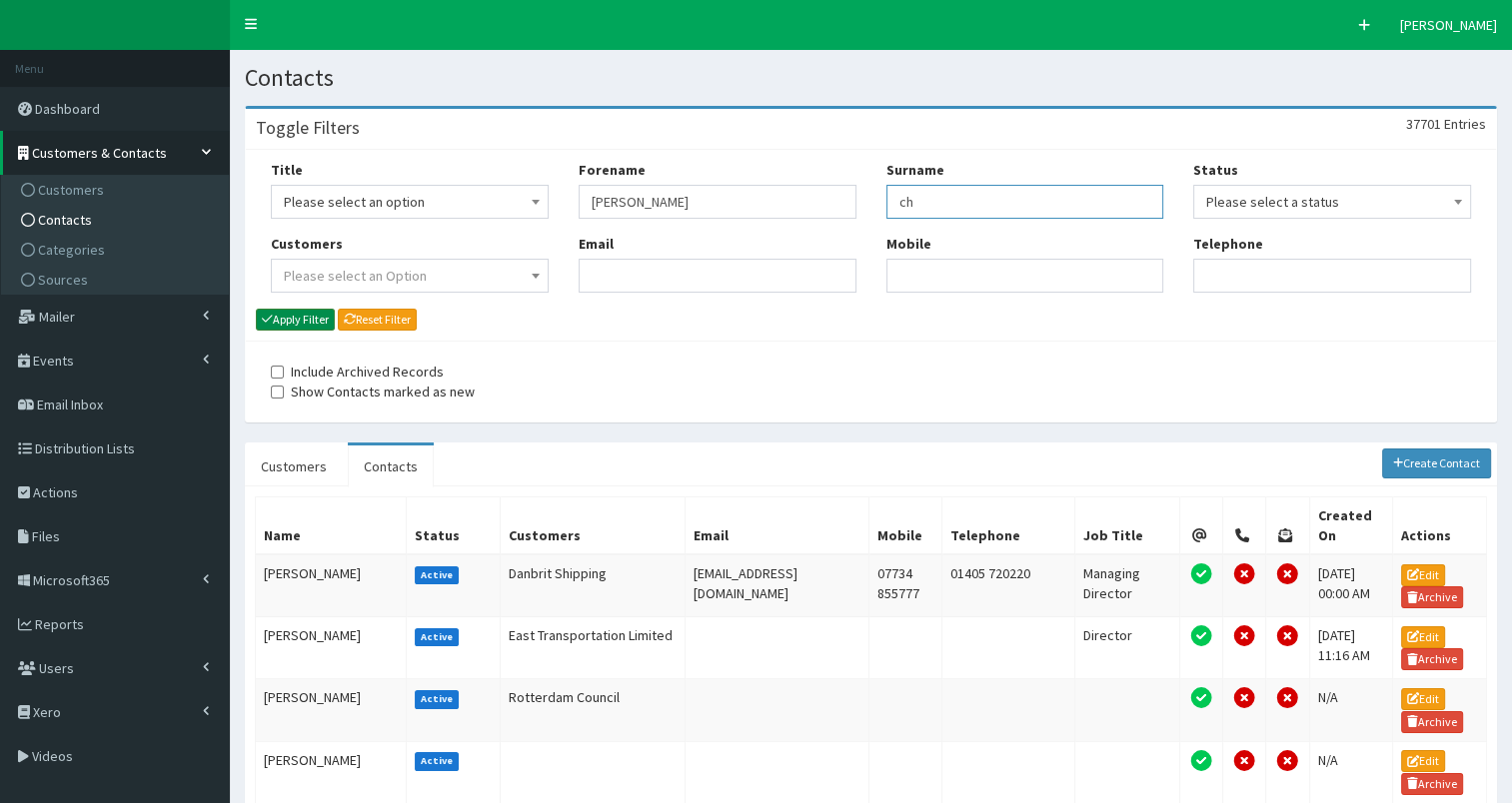 type on "ch" 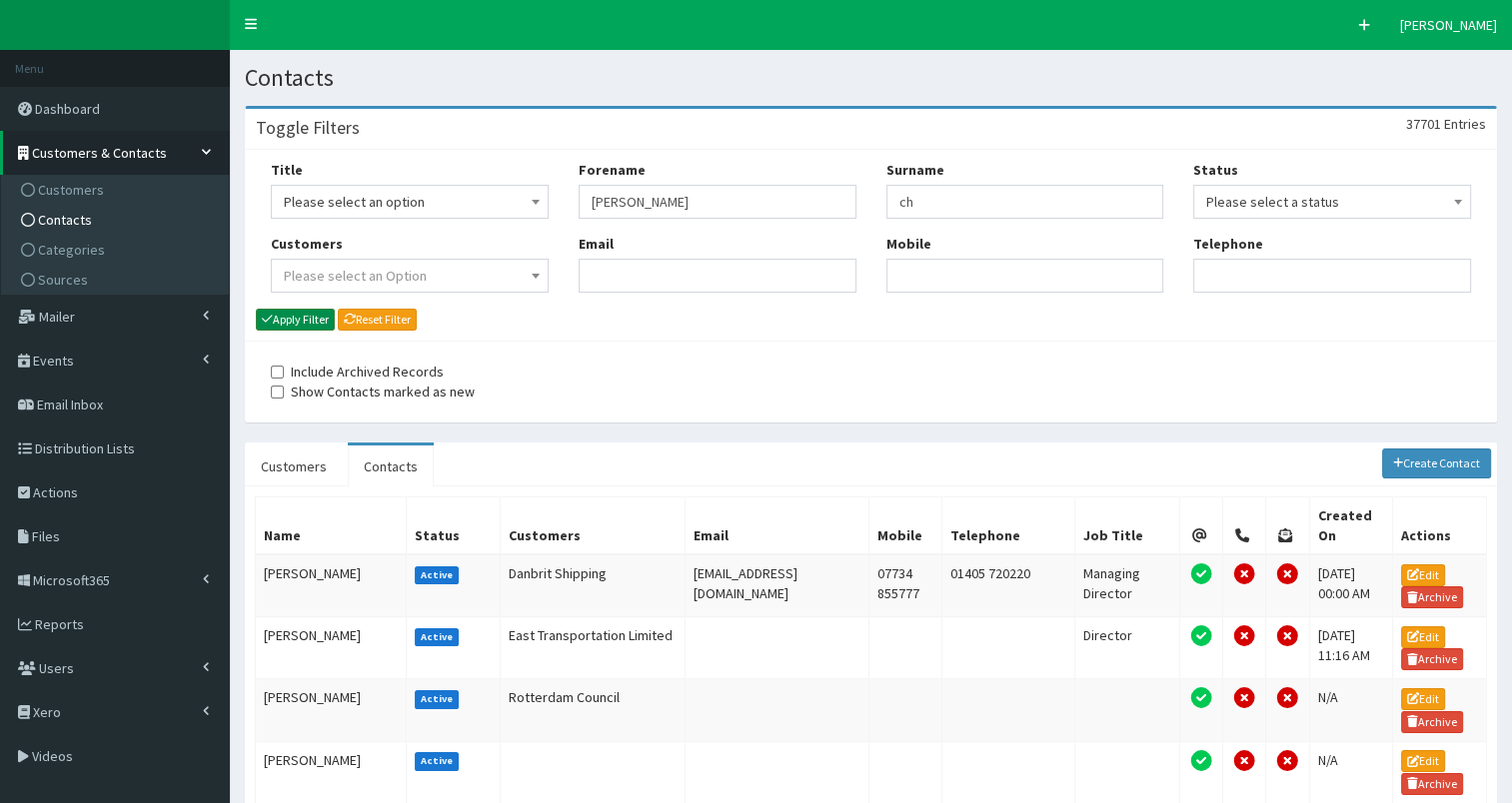 click on "Apply Filter" at bounding box center [295, 320] 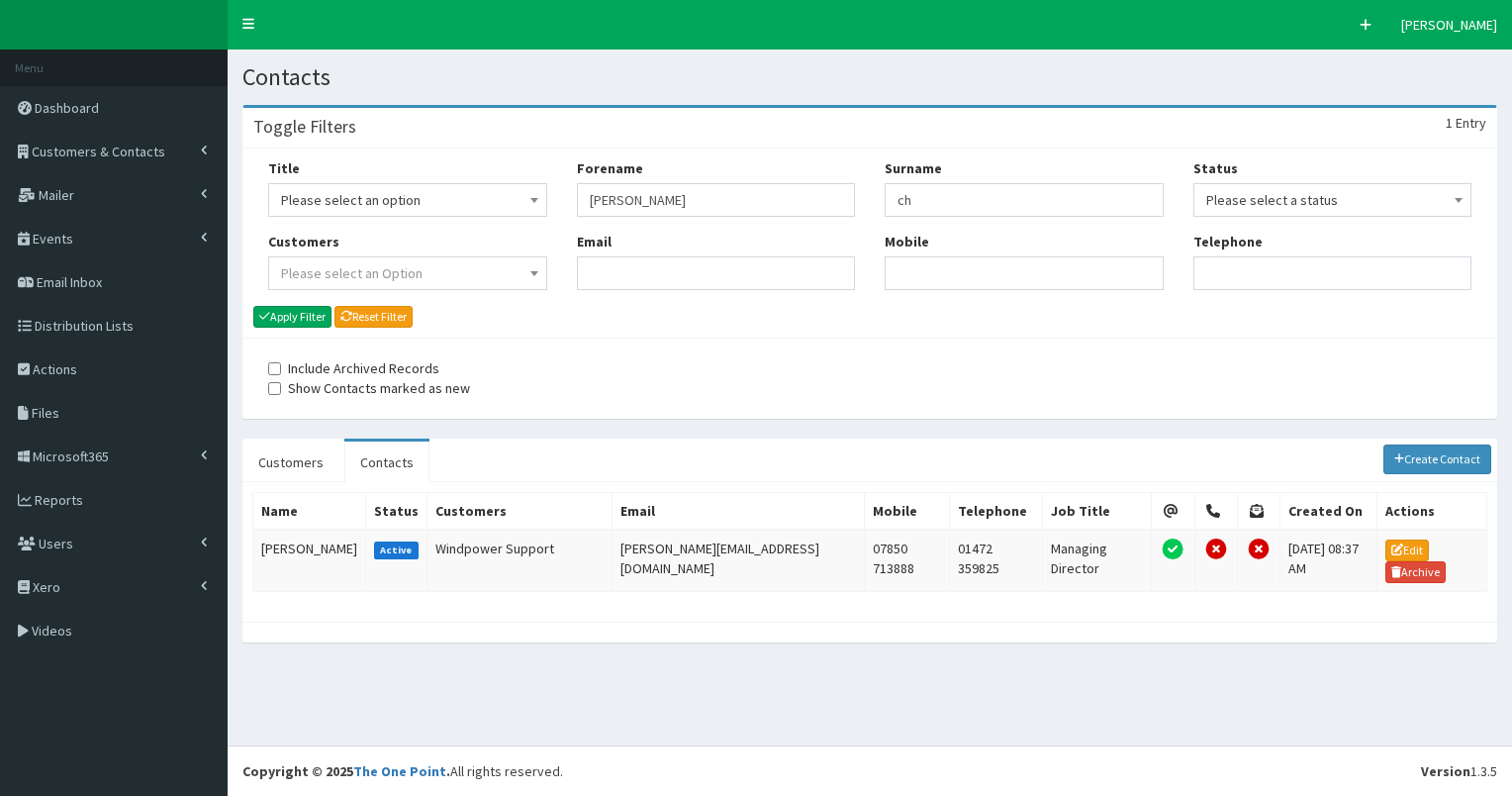scroll, scrollTop: 0, scrollLeft: 0, axis: both 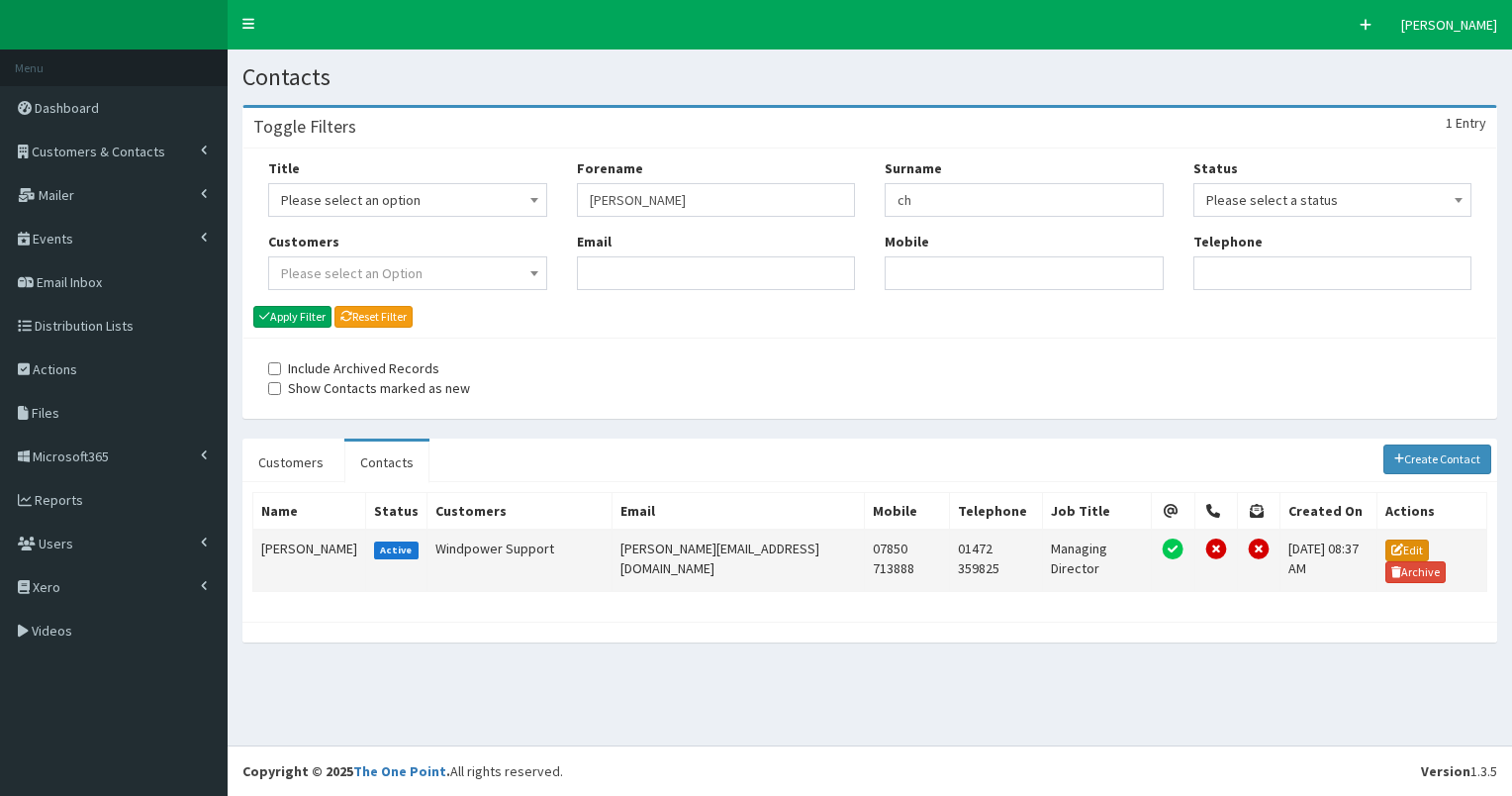 click on "Edit" at bounding box center [1407, 550] 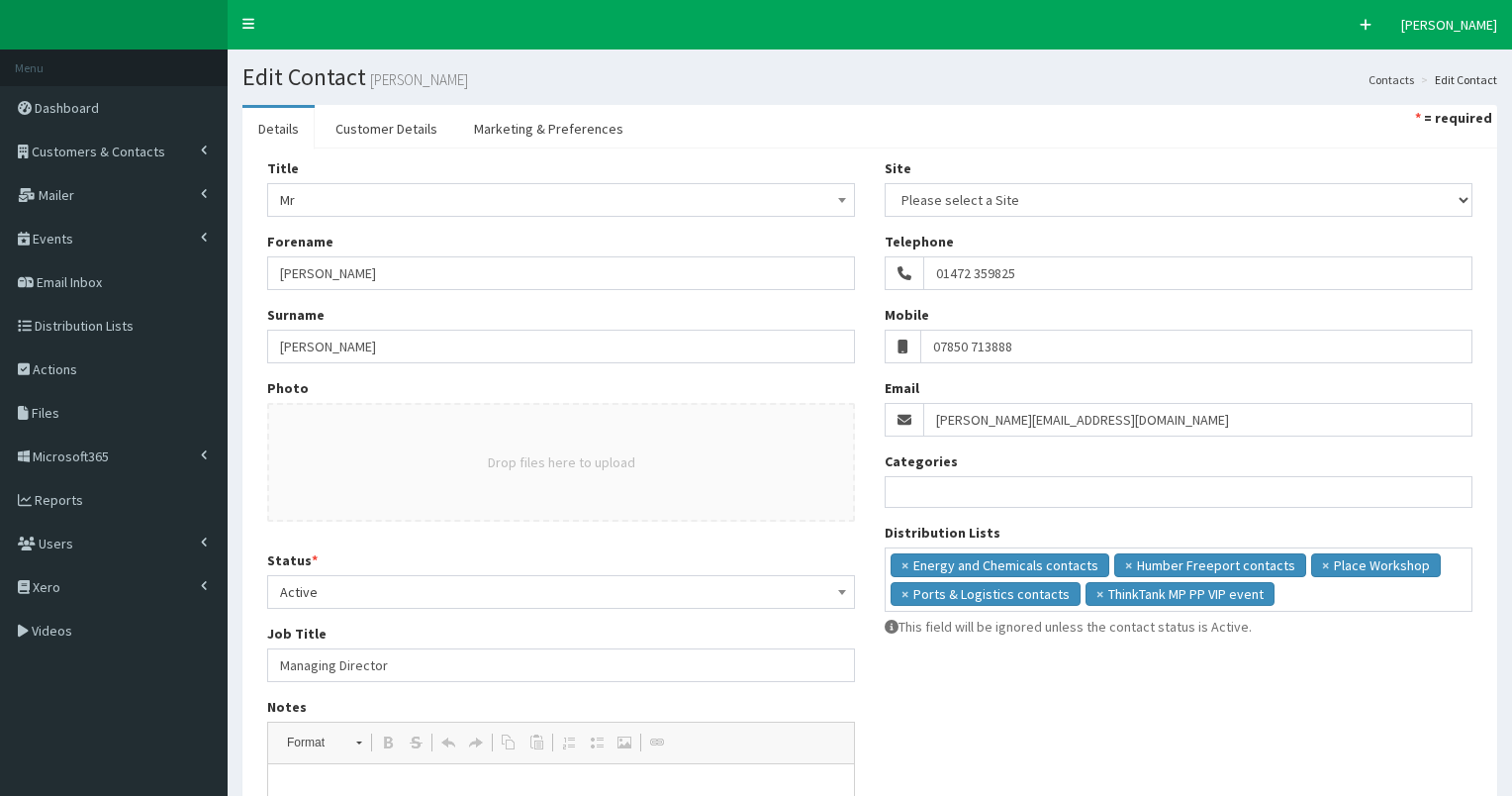 select 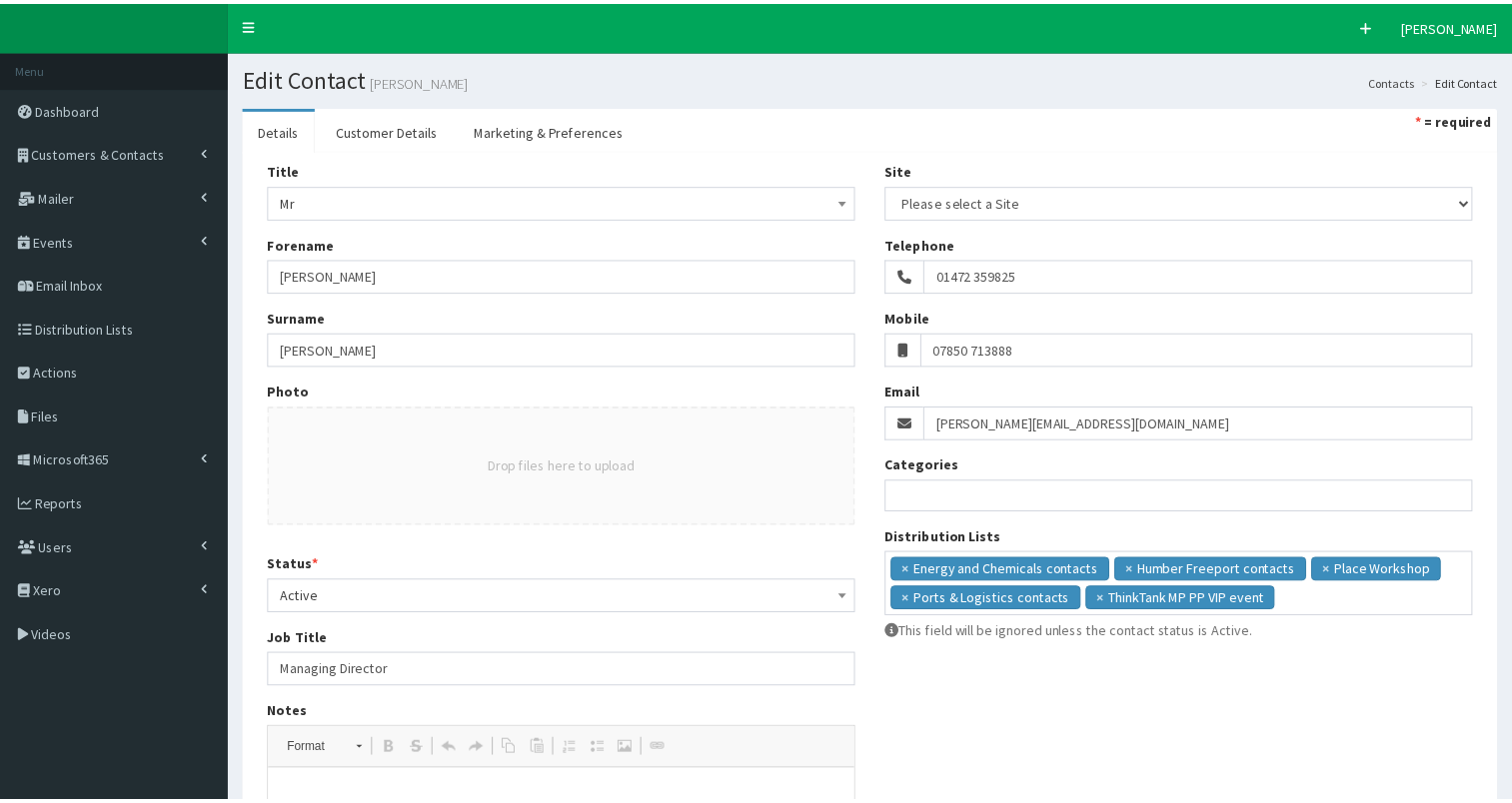scroll, scrollTop: 0, scrollLeft: 0, axis: both 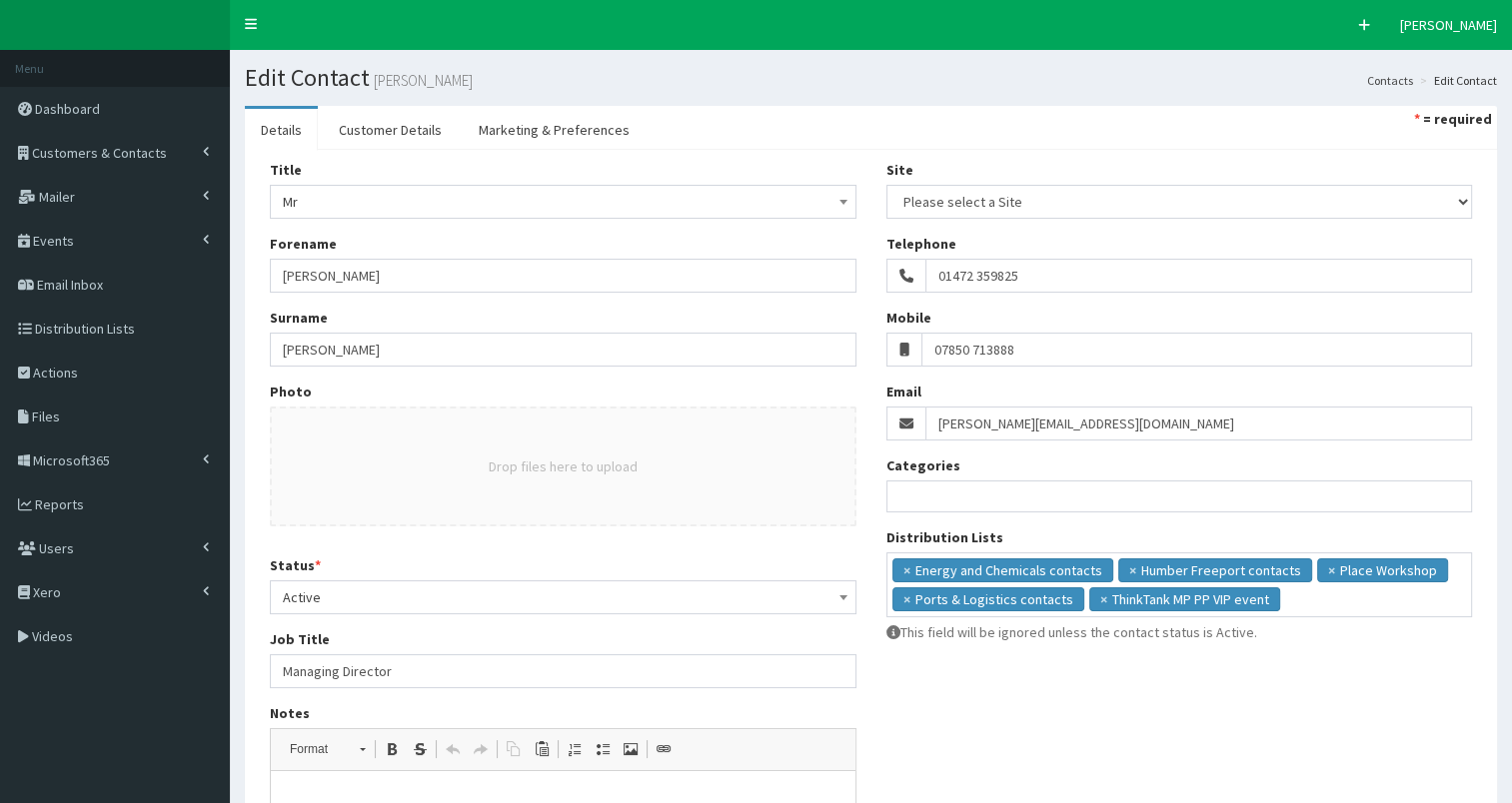 click on "Active" at bounding box center (563, 597) 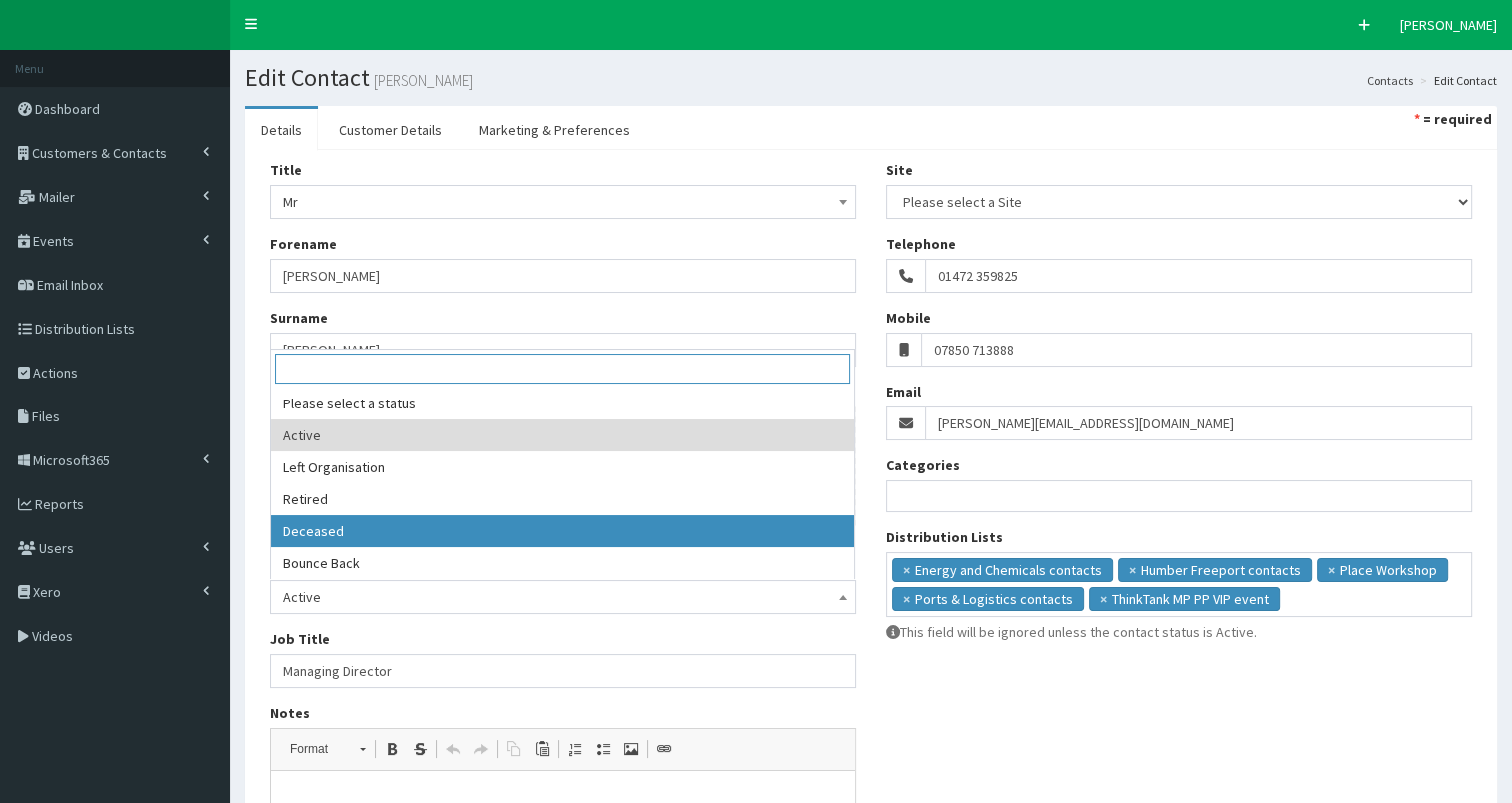 select on "4" 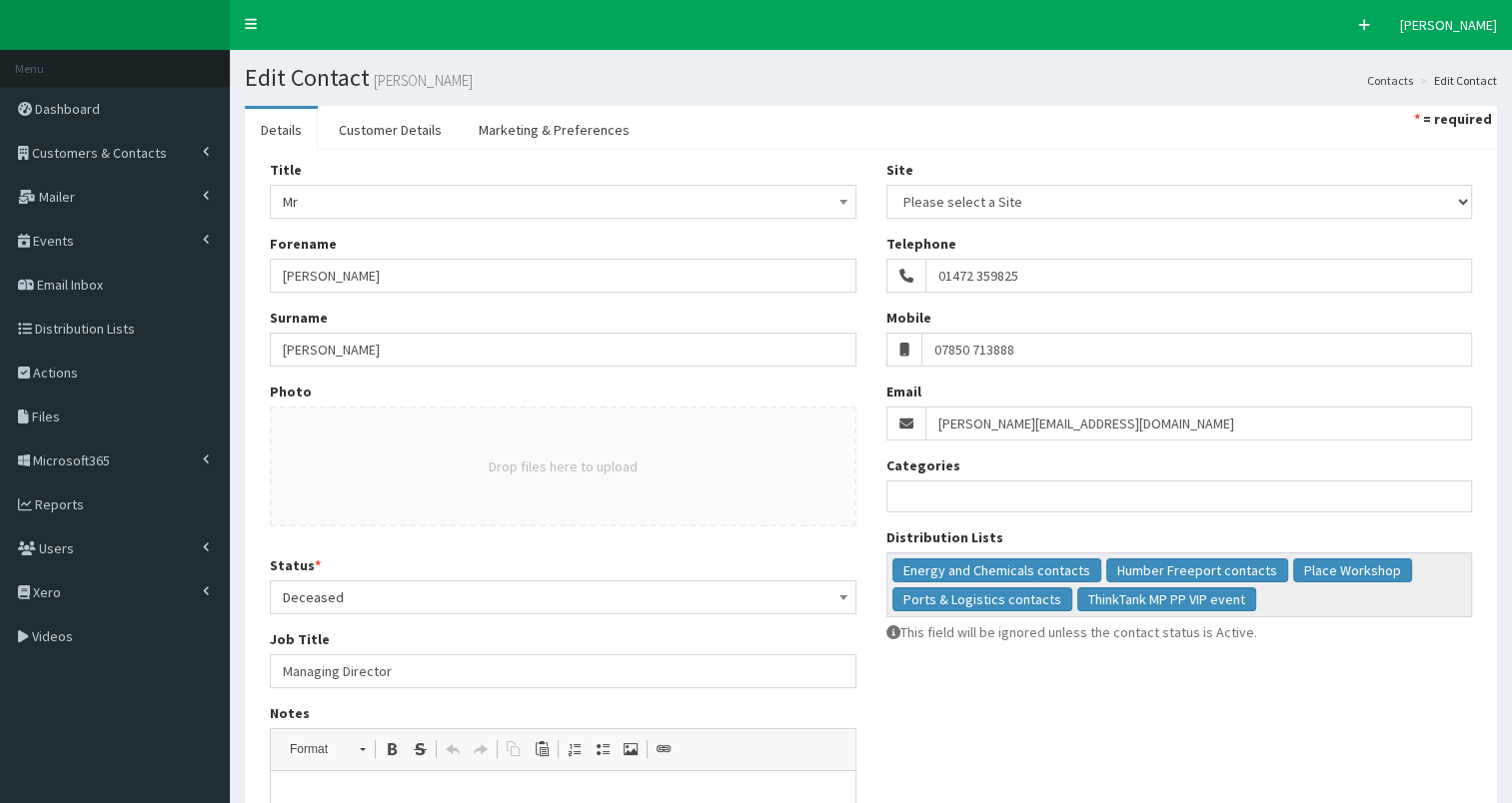 scroll, scrollTop: 360, scrollLeft: 0, axis: vertical 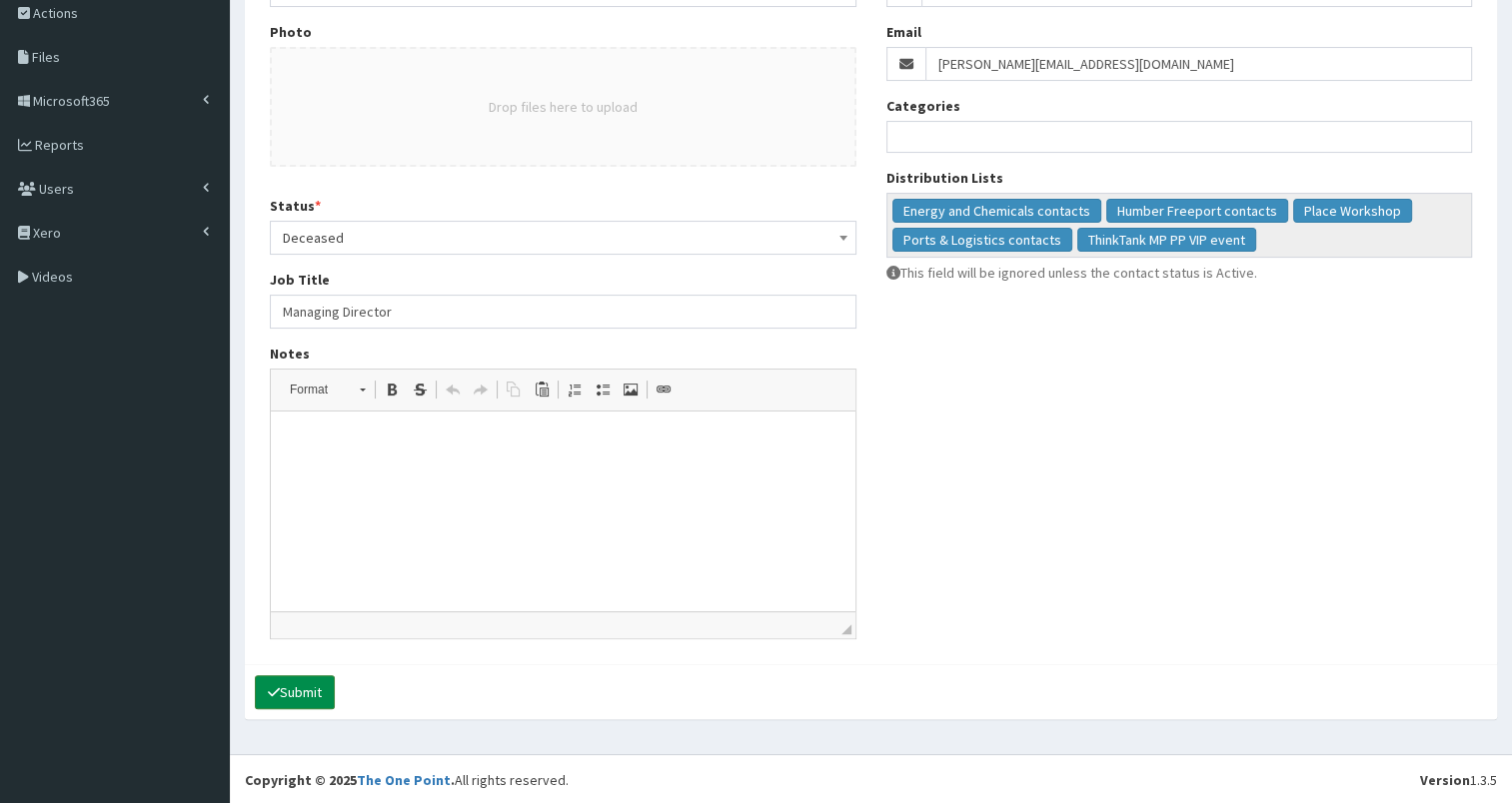click on "Submit" at bounding box center [295, 692] 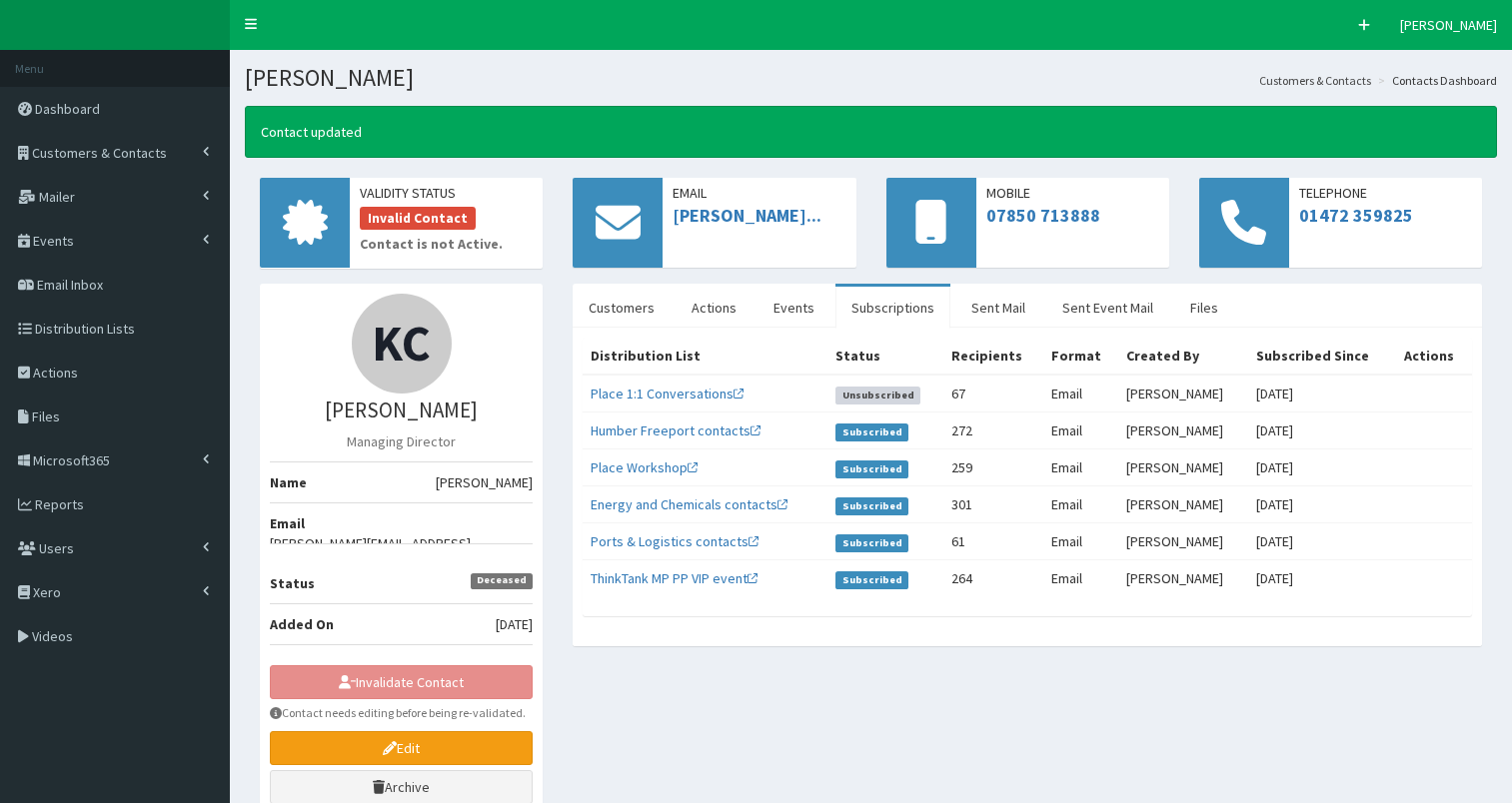 scroll, scrollTop: 0, scrollLeft: 0, axis: both 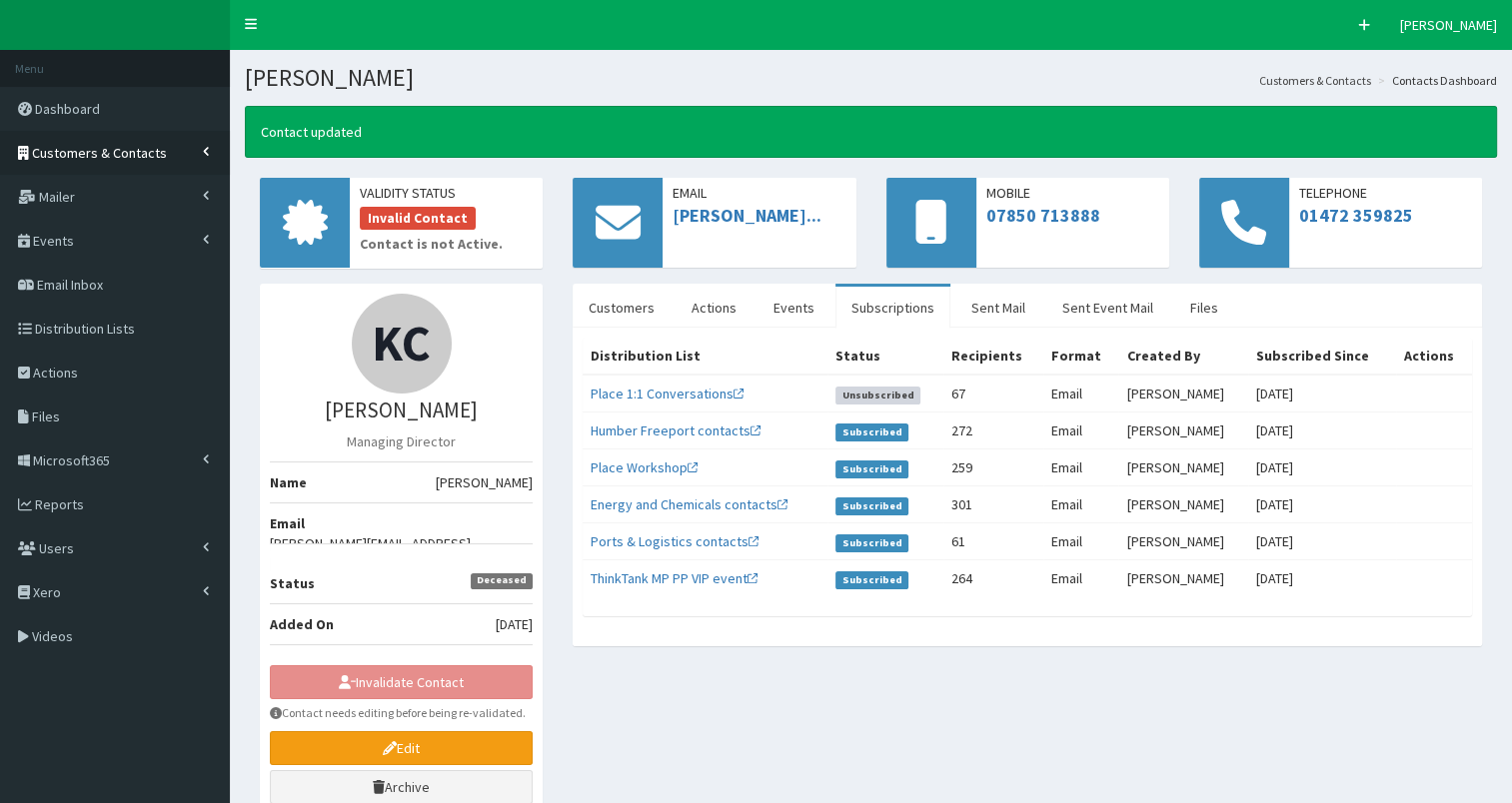 click on "Customers & Contacts" at bounding box center [99, 153] 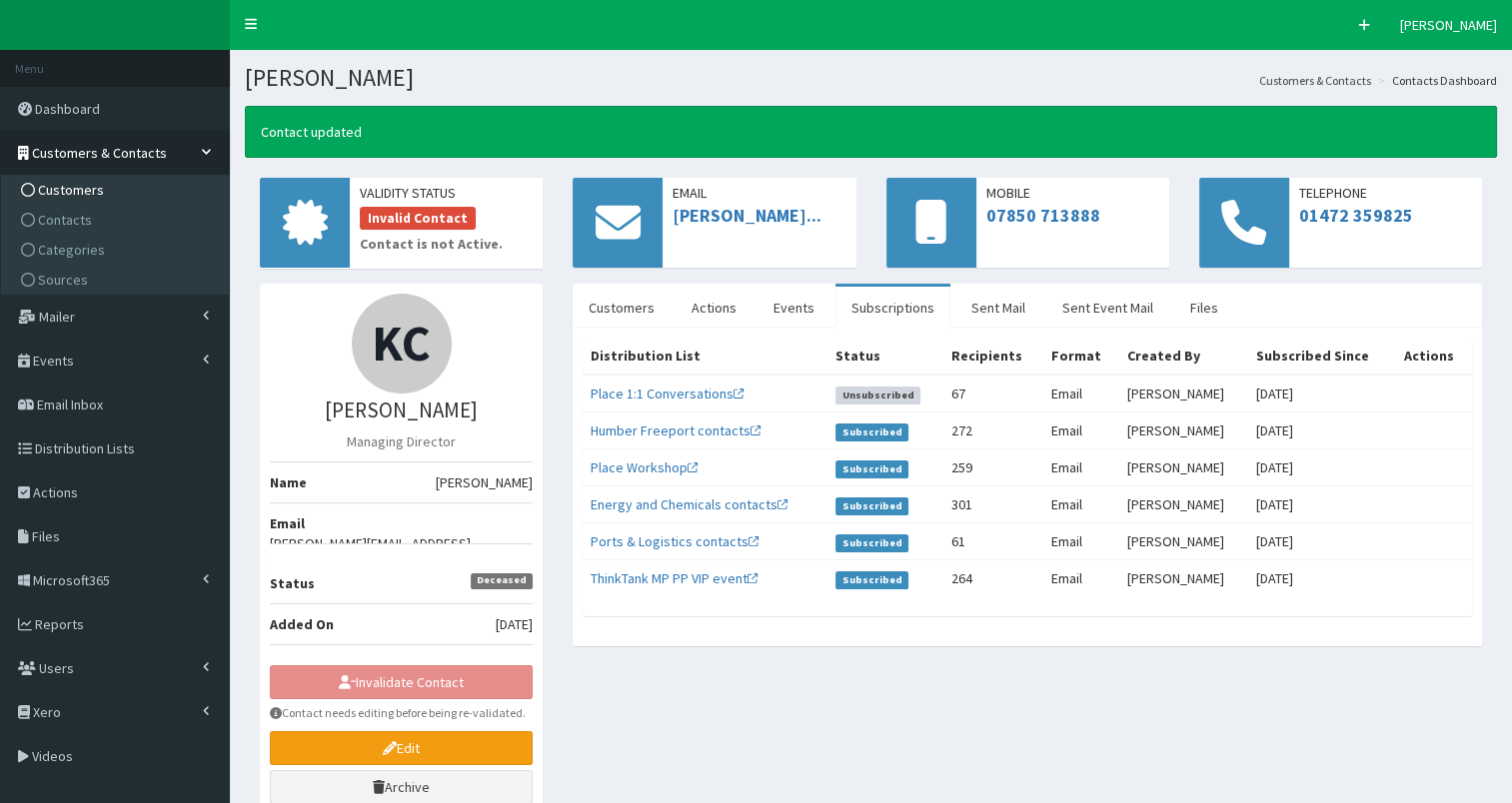 click on "Customers" at bounding box center [117, 190] 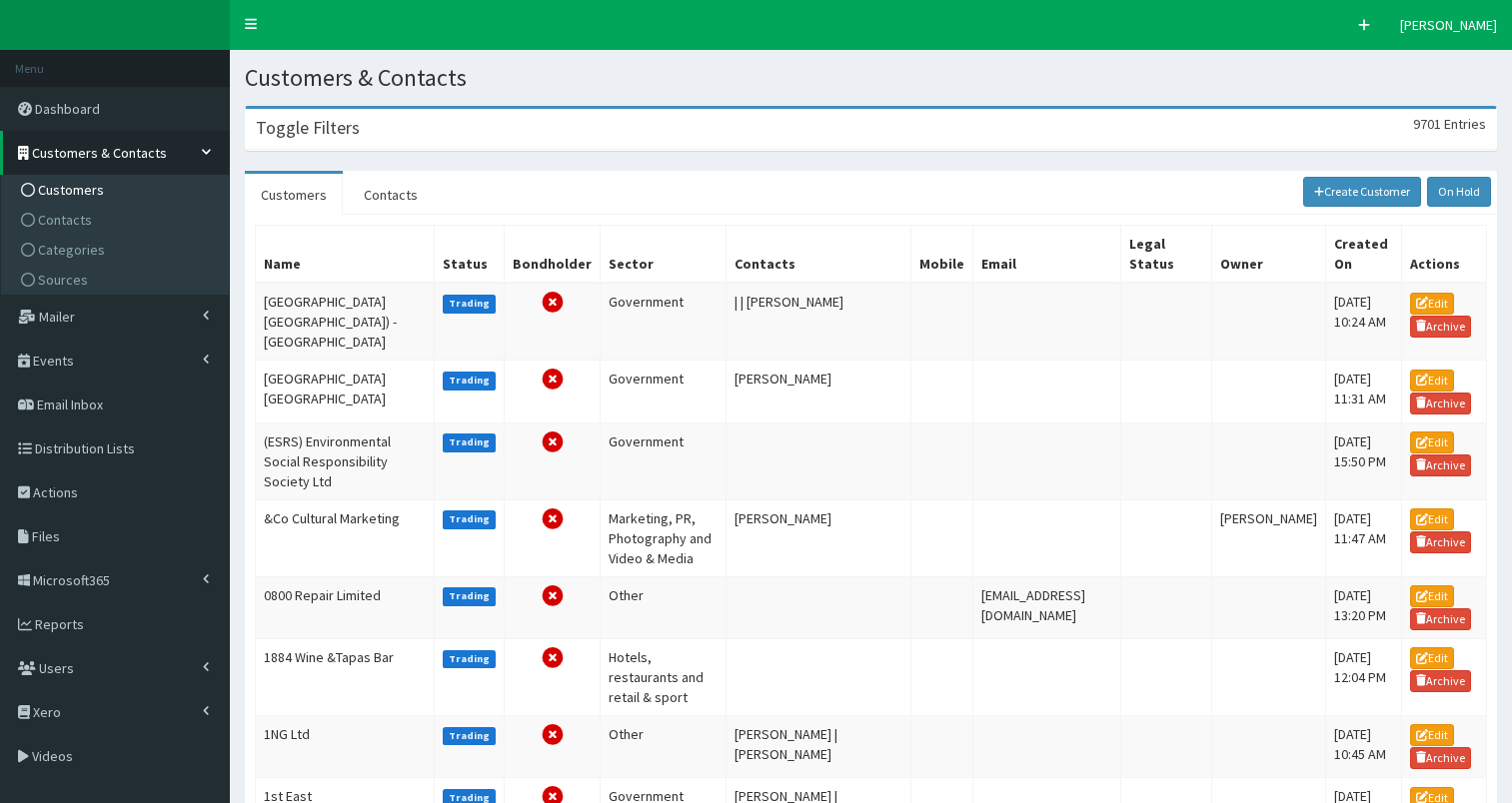 scroll, scrollTop: 0, scrollLeft: 0, axis: both 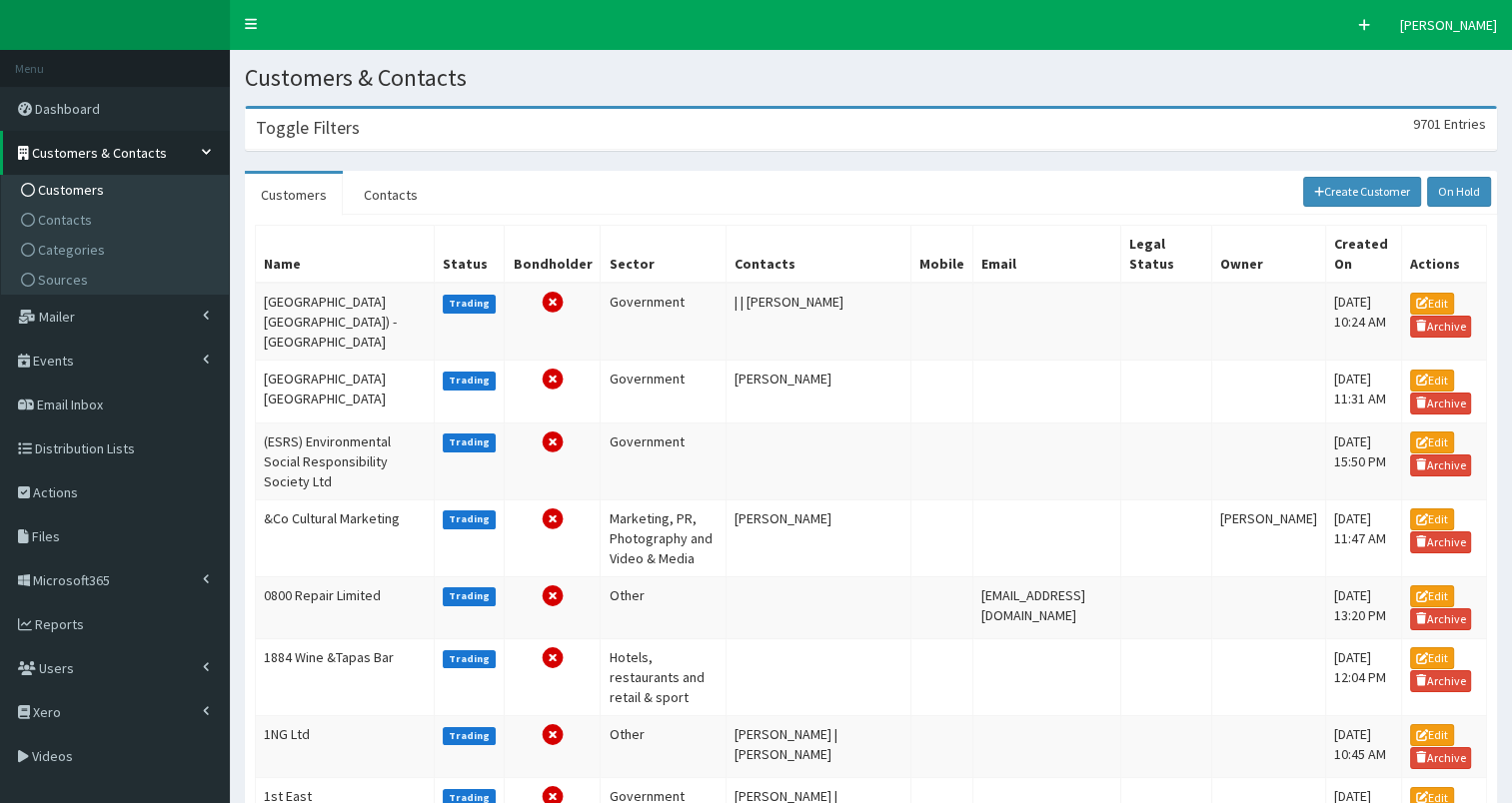 click on "Toggle Filters
9701   Entries" at bounding box center [870, 129] 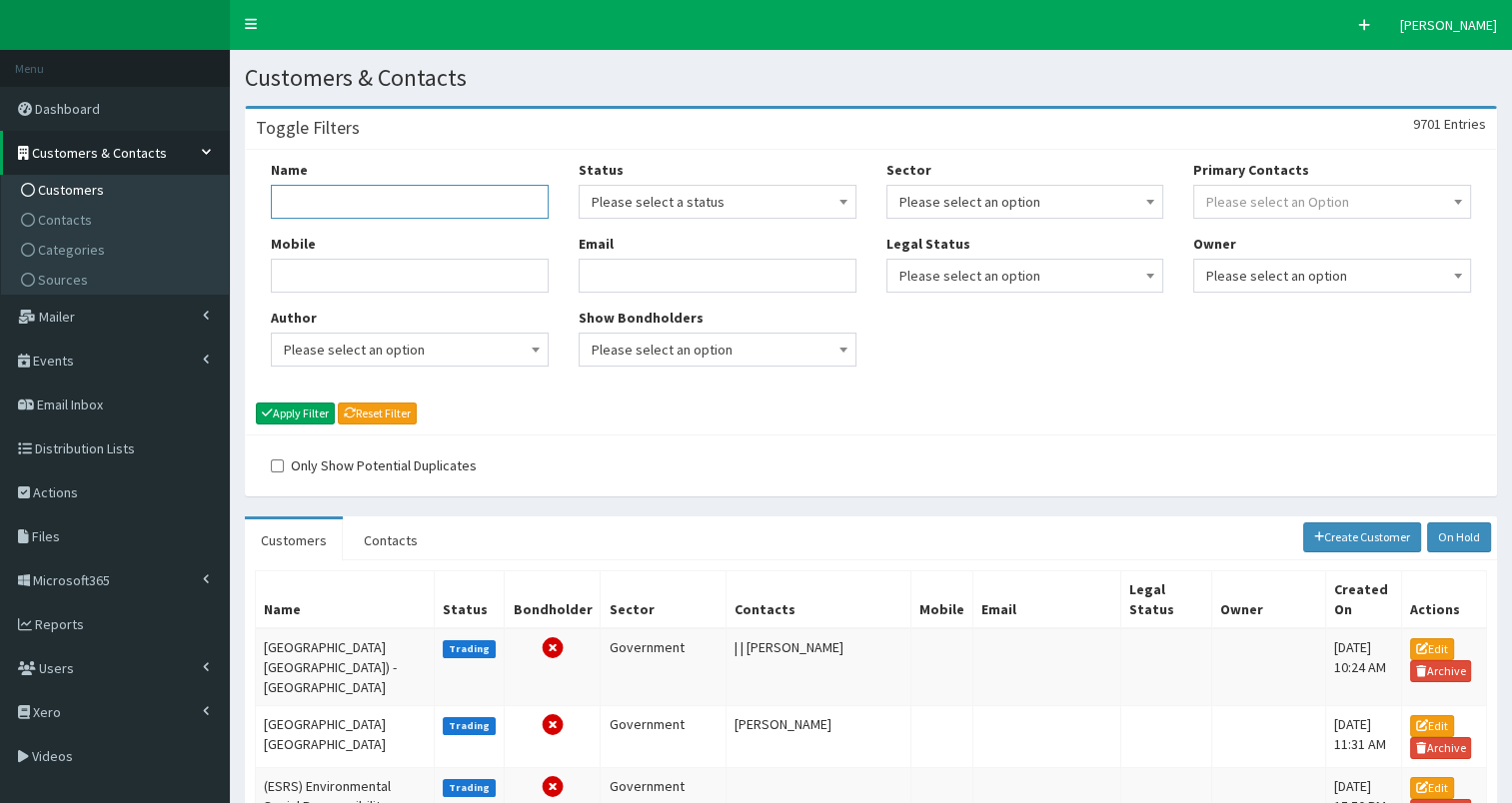 click on "Name" at bounding box center [410, 202] 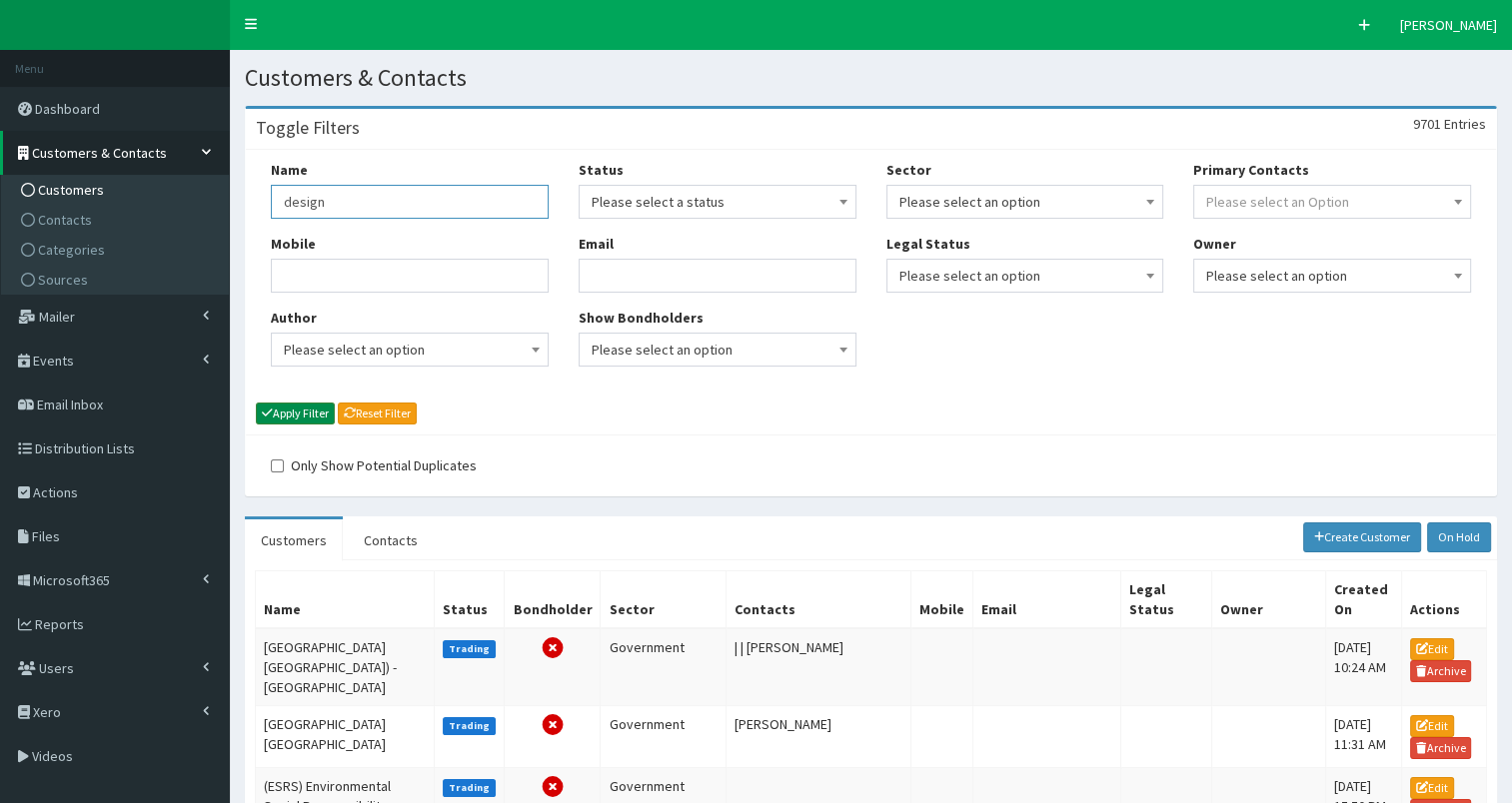 type on "design" 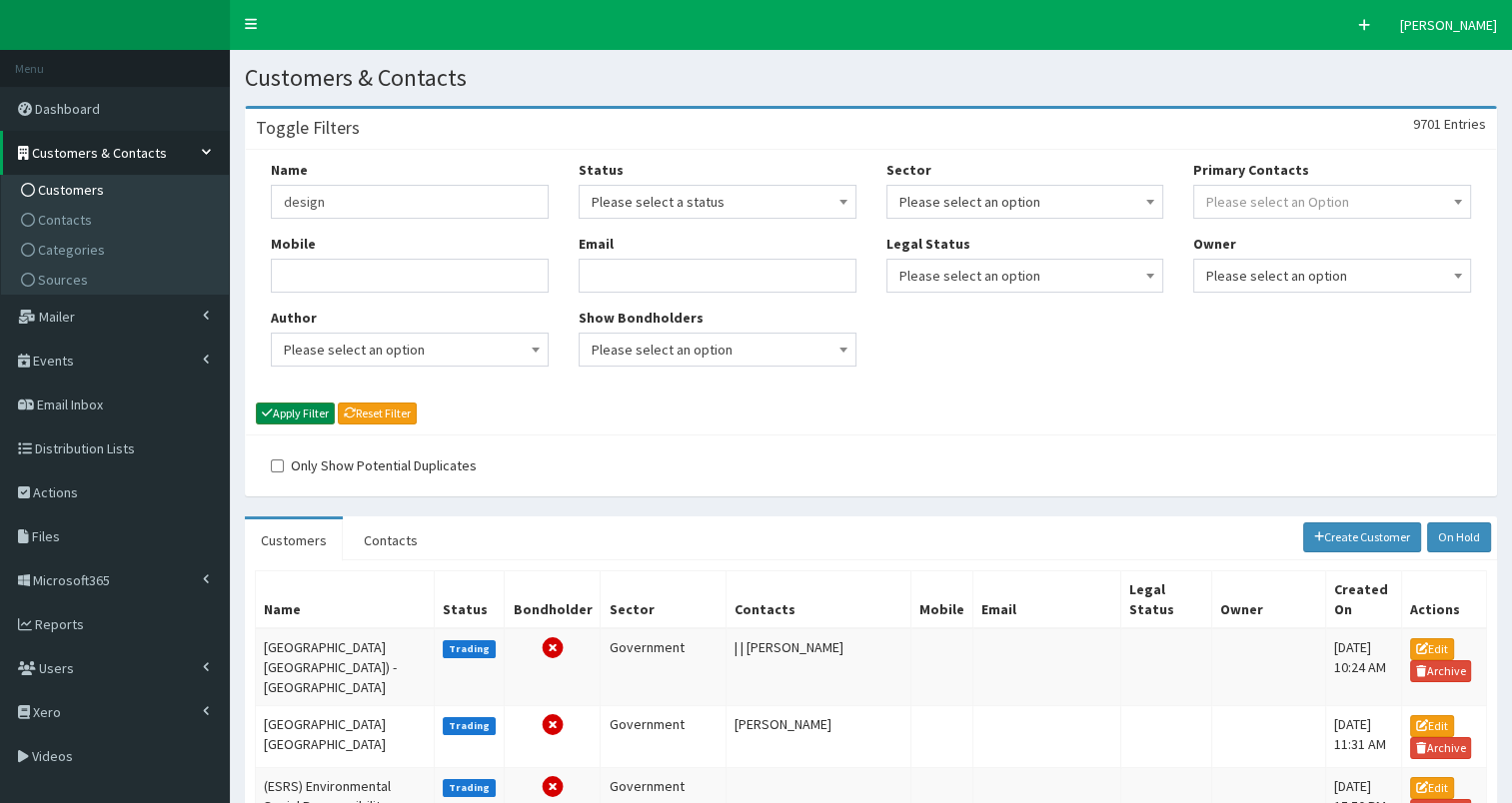 click on "Apply Filter" at bounding box center [295, 413] 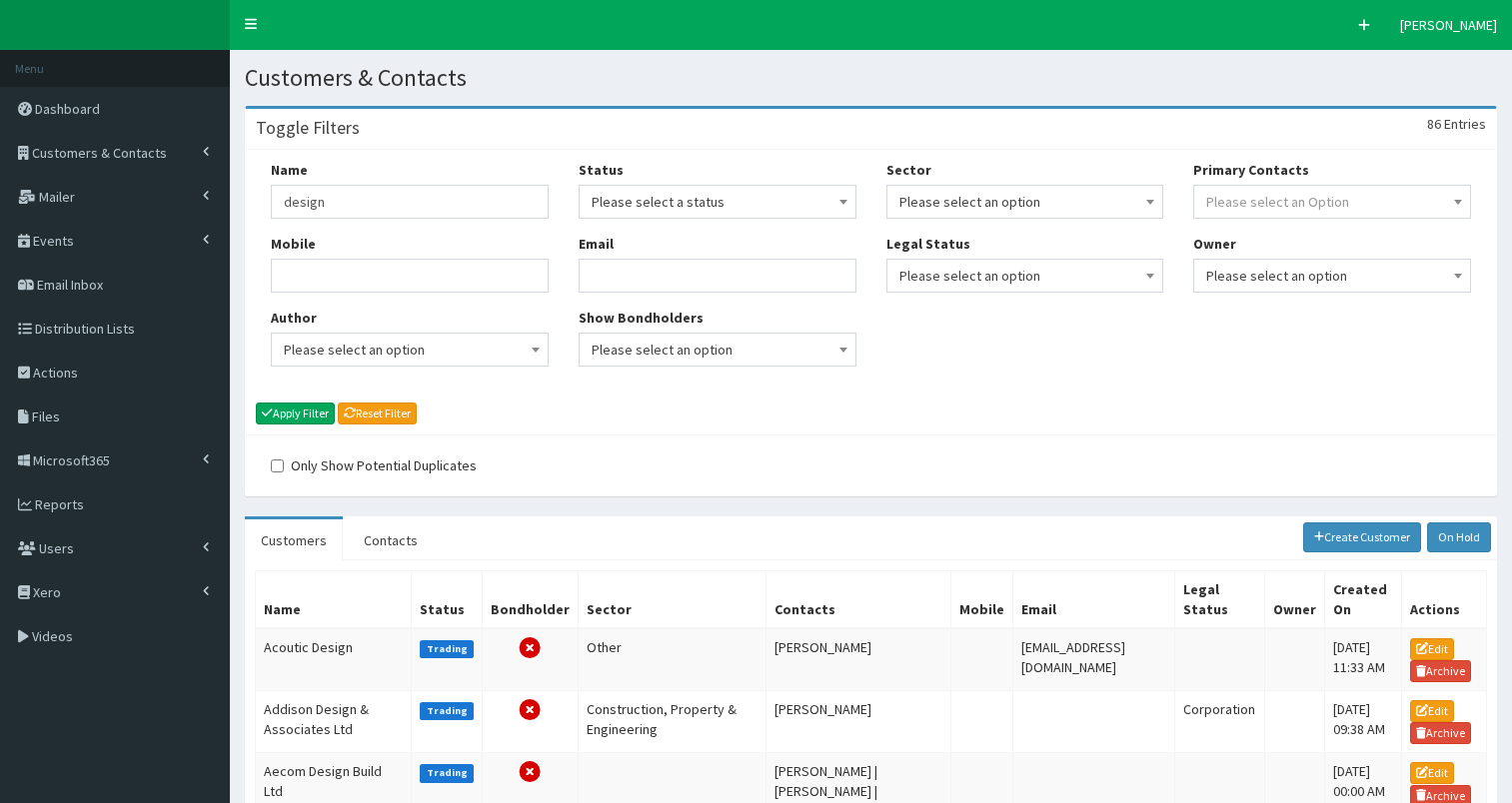 scroll, scrollTop: 0, scrollLeft: 0, axis: both 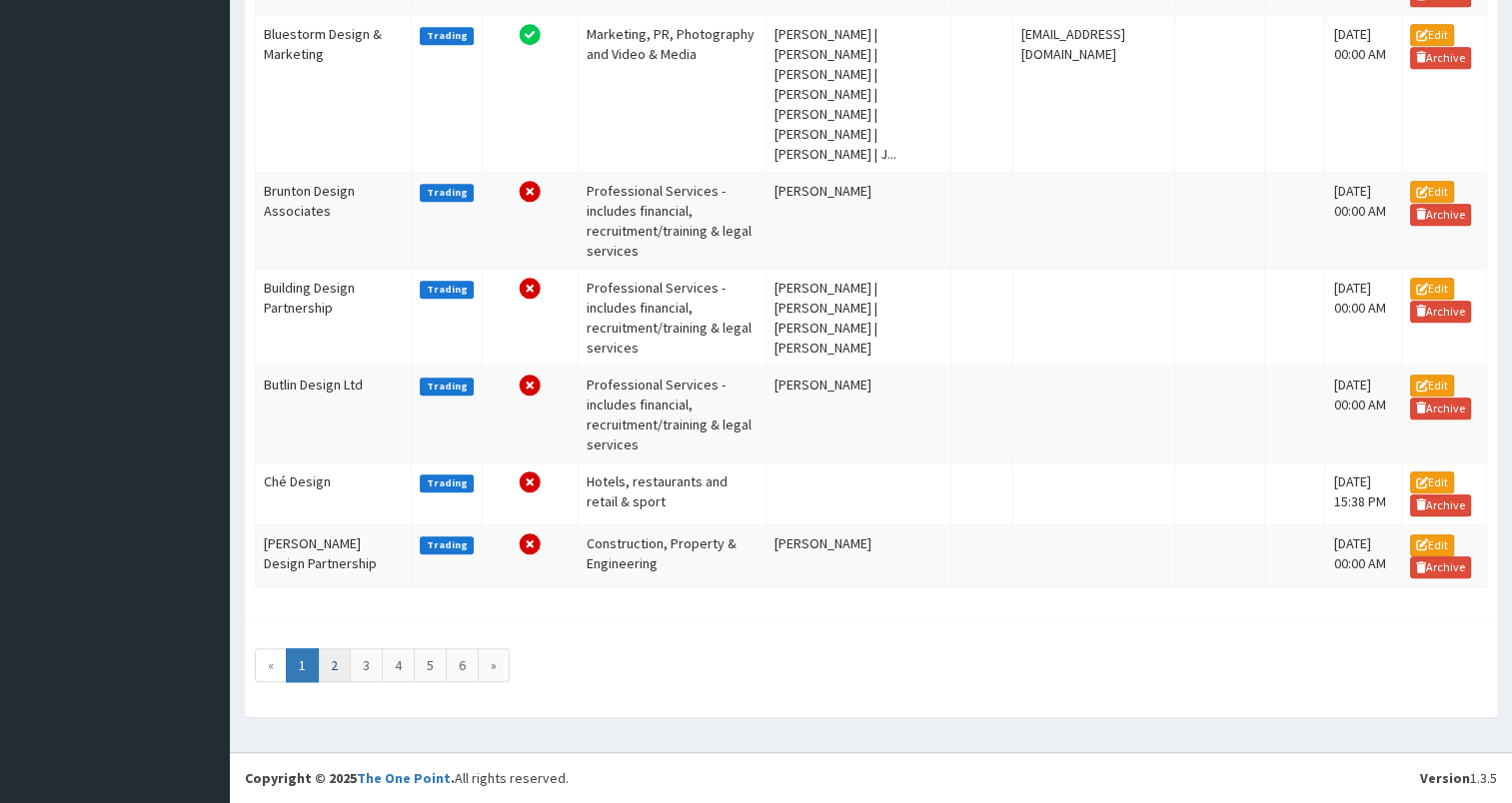 click on "2" at bounding box center (334, 665) 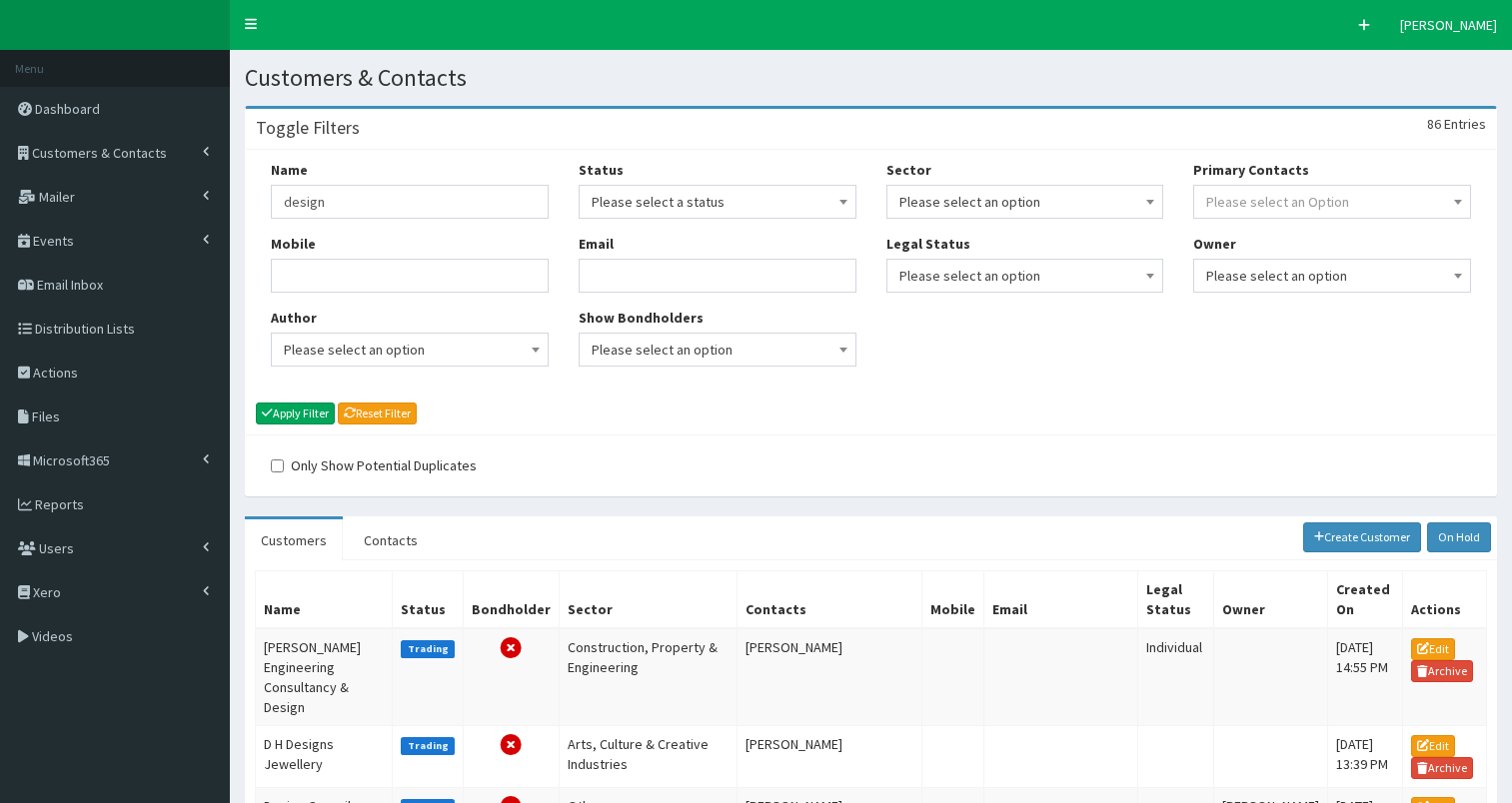 scroll, scrollTop: 0, scrollLeft: 0, axis: both 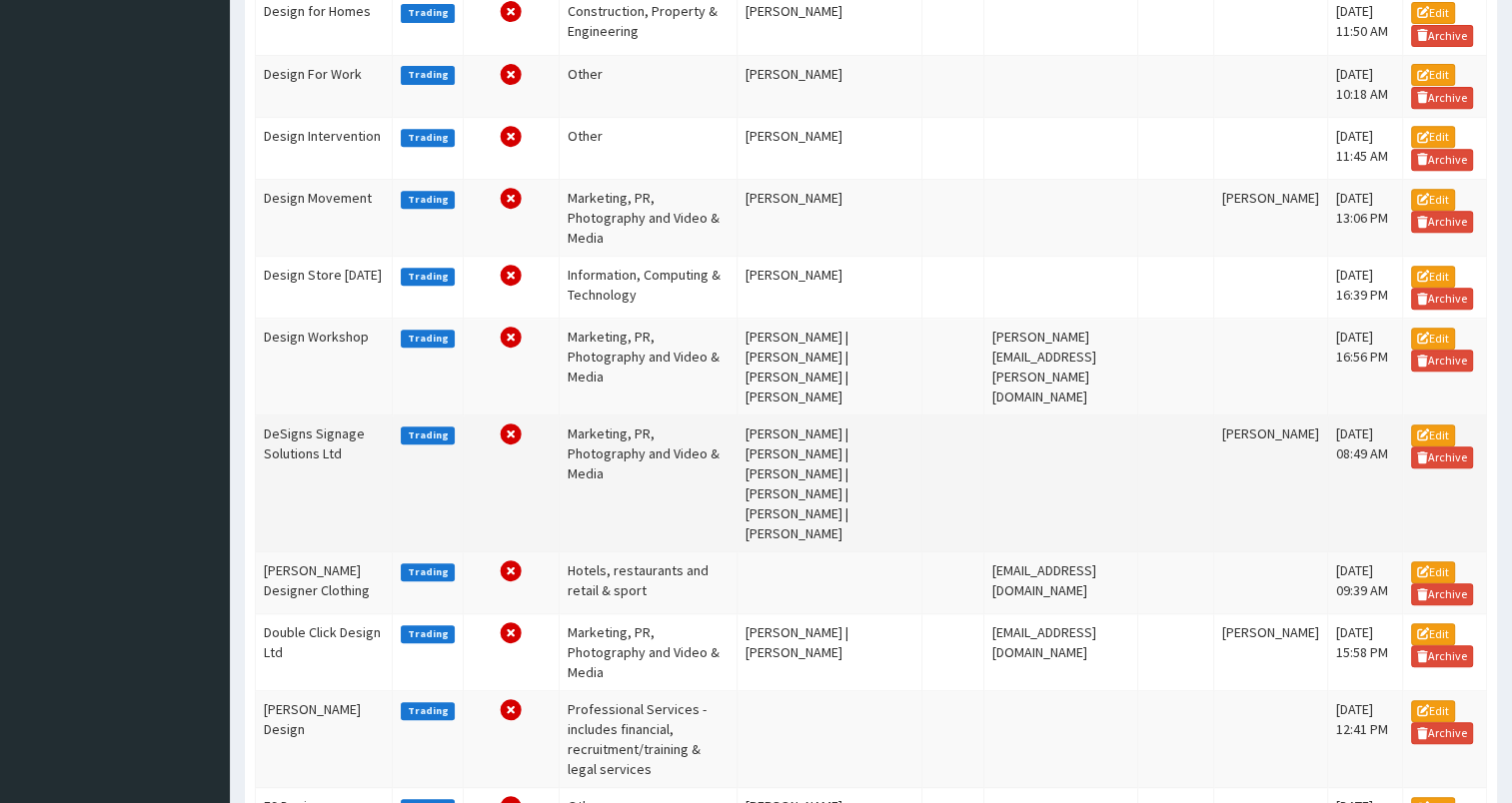 click on "DeSigns Signage Solutions Ltd" at bounding box center (324, 483) 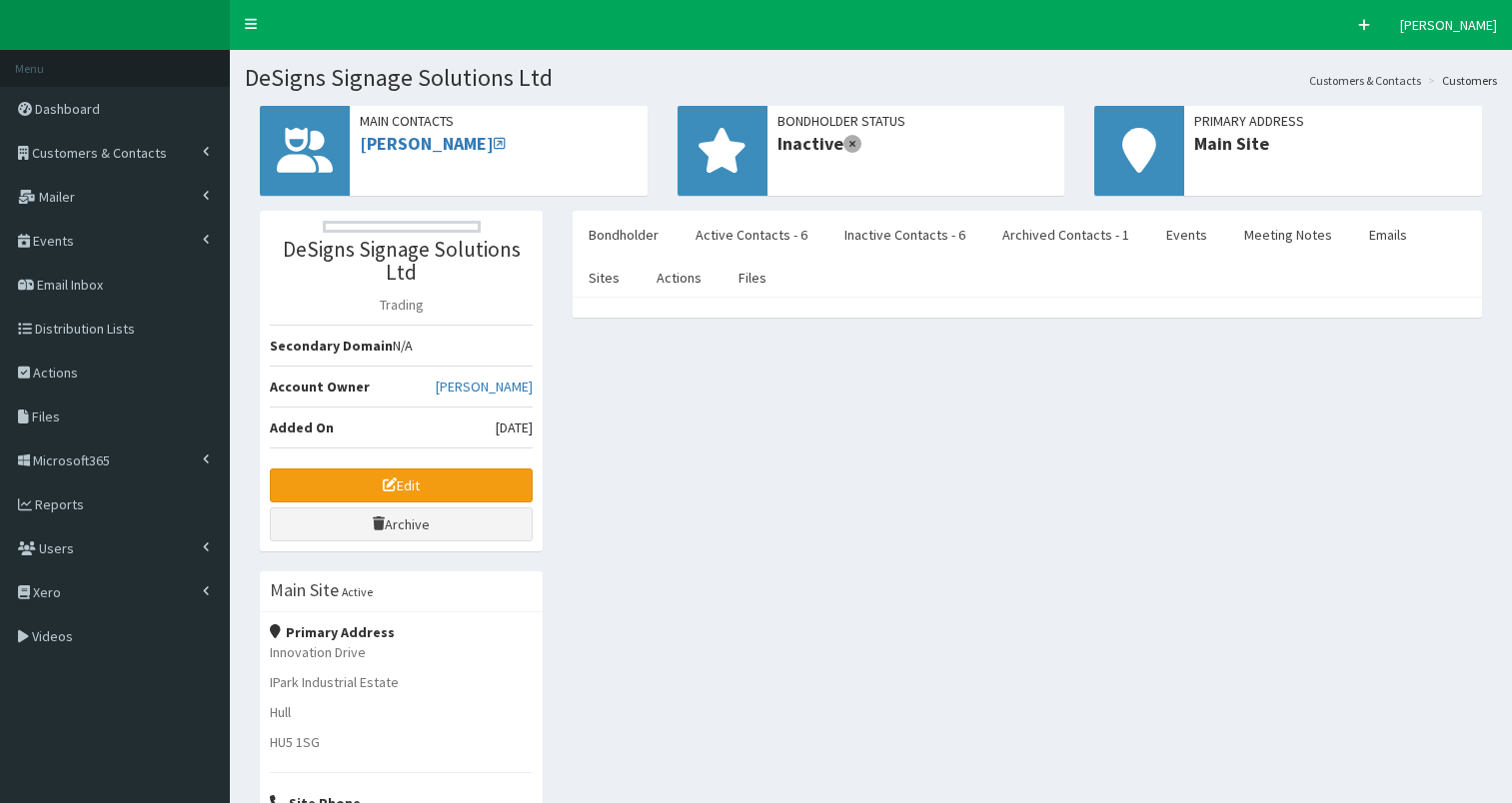 select on "50" 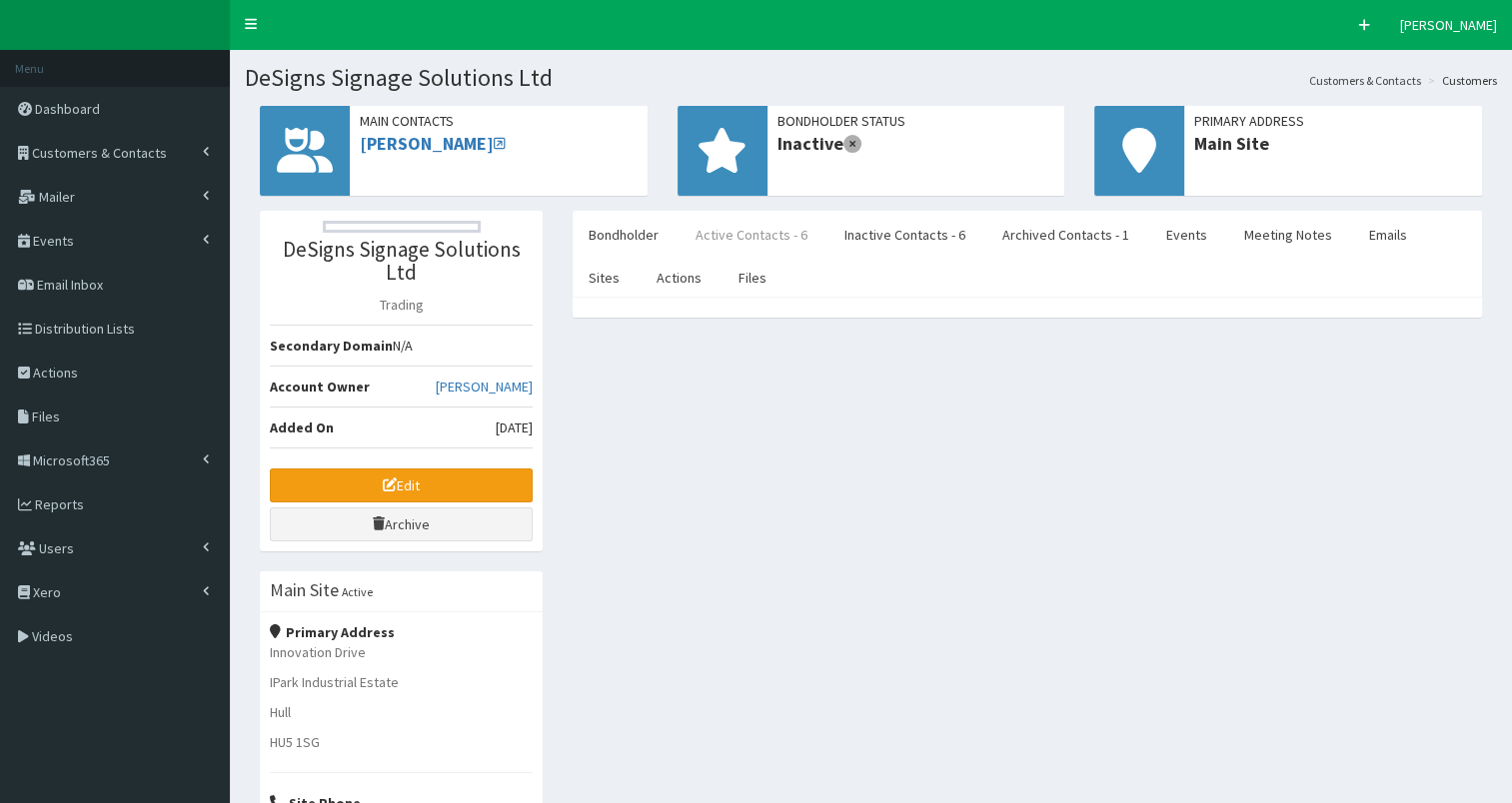 click on "Active Contacts - 6" at bounding box center (752, 235) 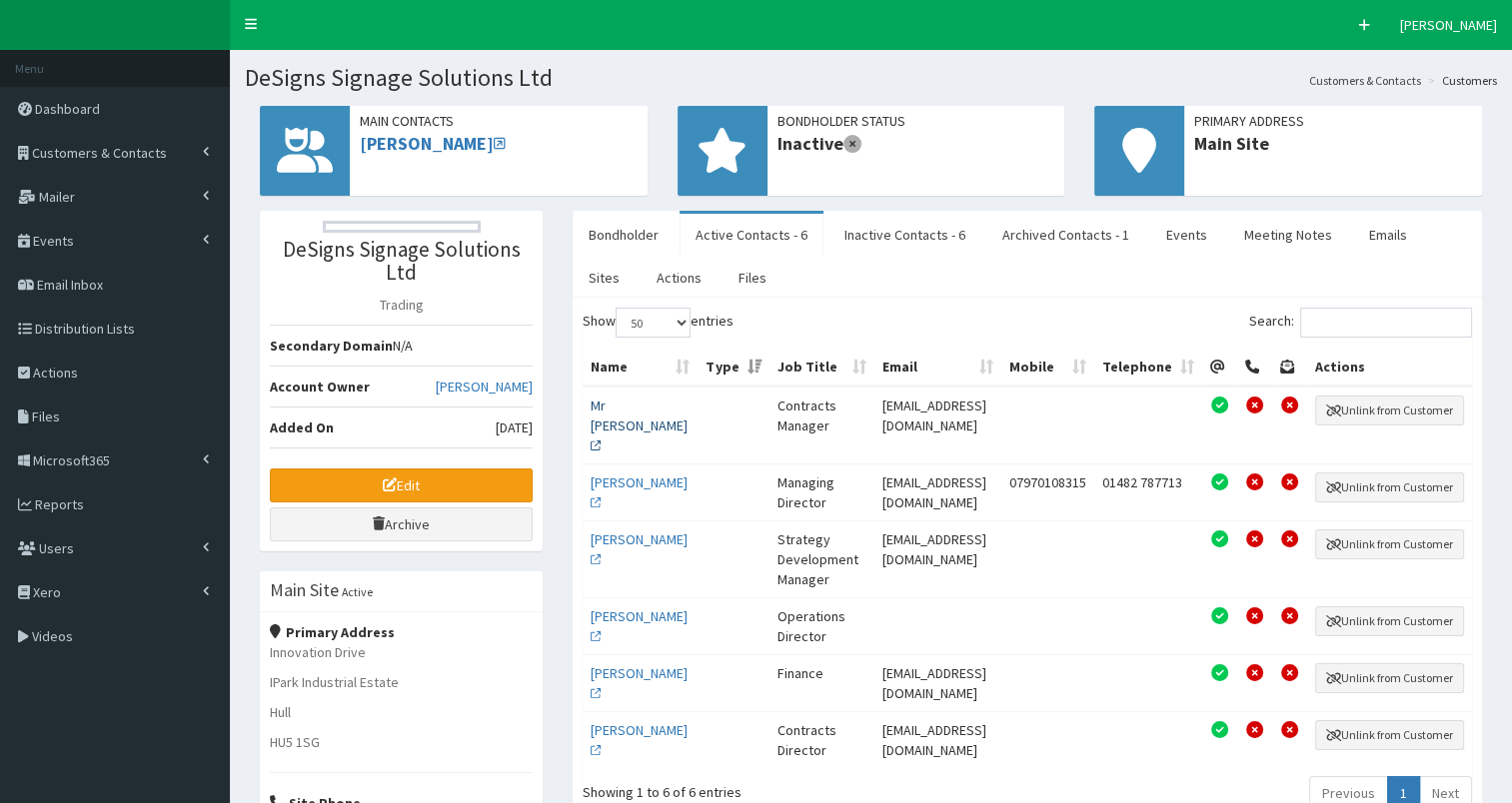 click on "Mr Mark Blanchard" at bounding box center [639, 425] 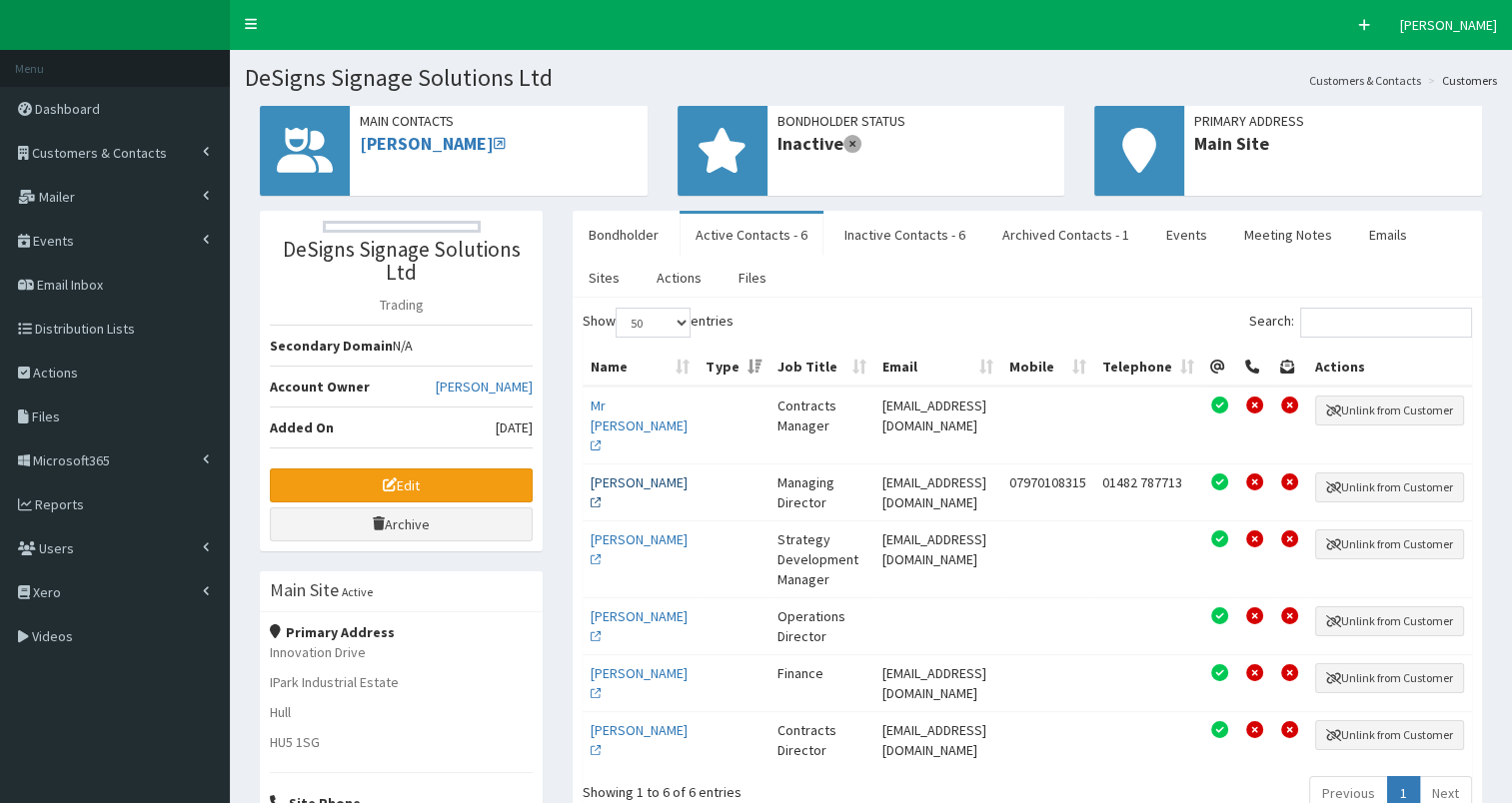 click on "Mr Rob Daysley" at bounding box center (639, 492) 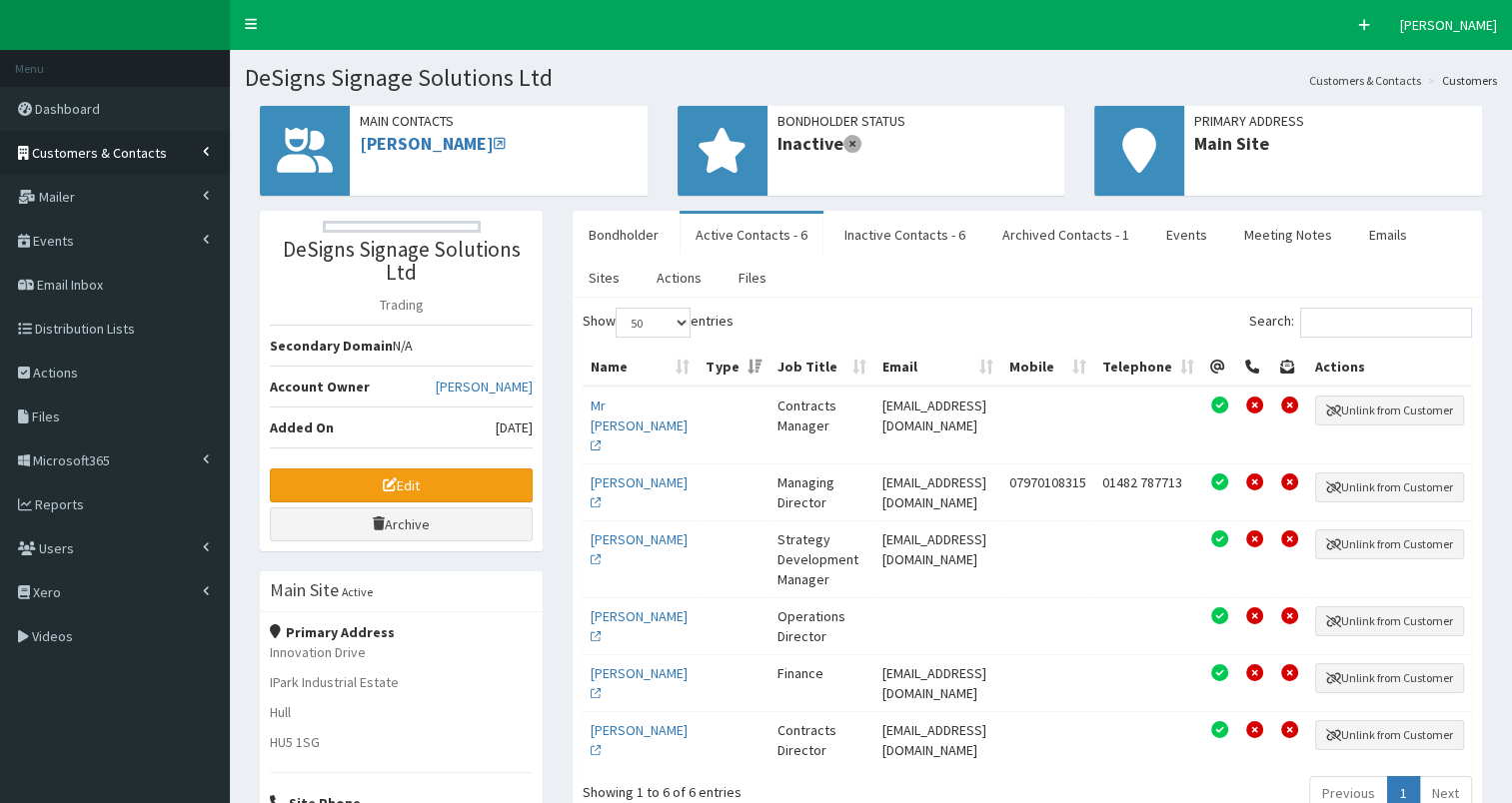 click on "Customers & Contacts" at bounding box center (99, 153) 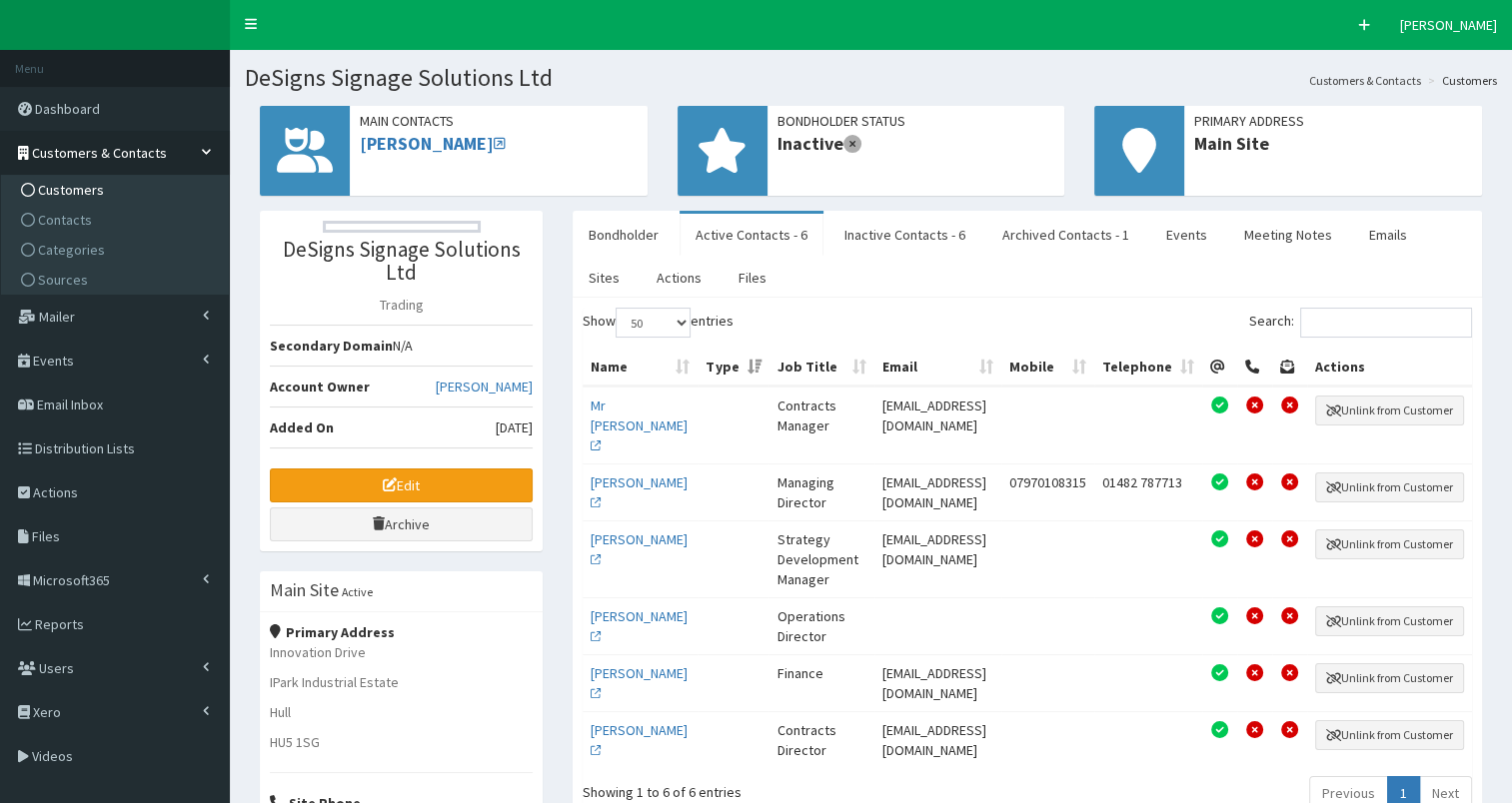 click on "Customers" at bounding box center [71, 190] 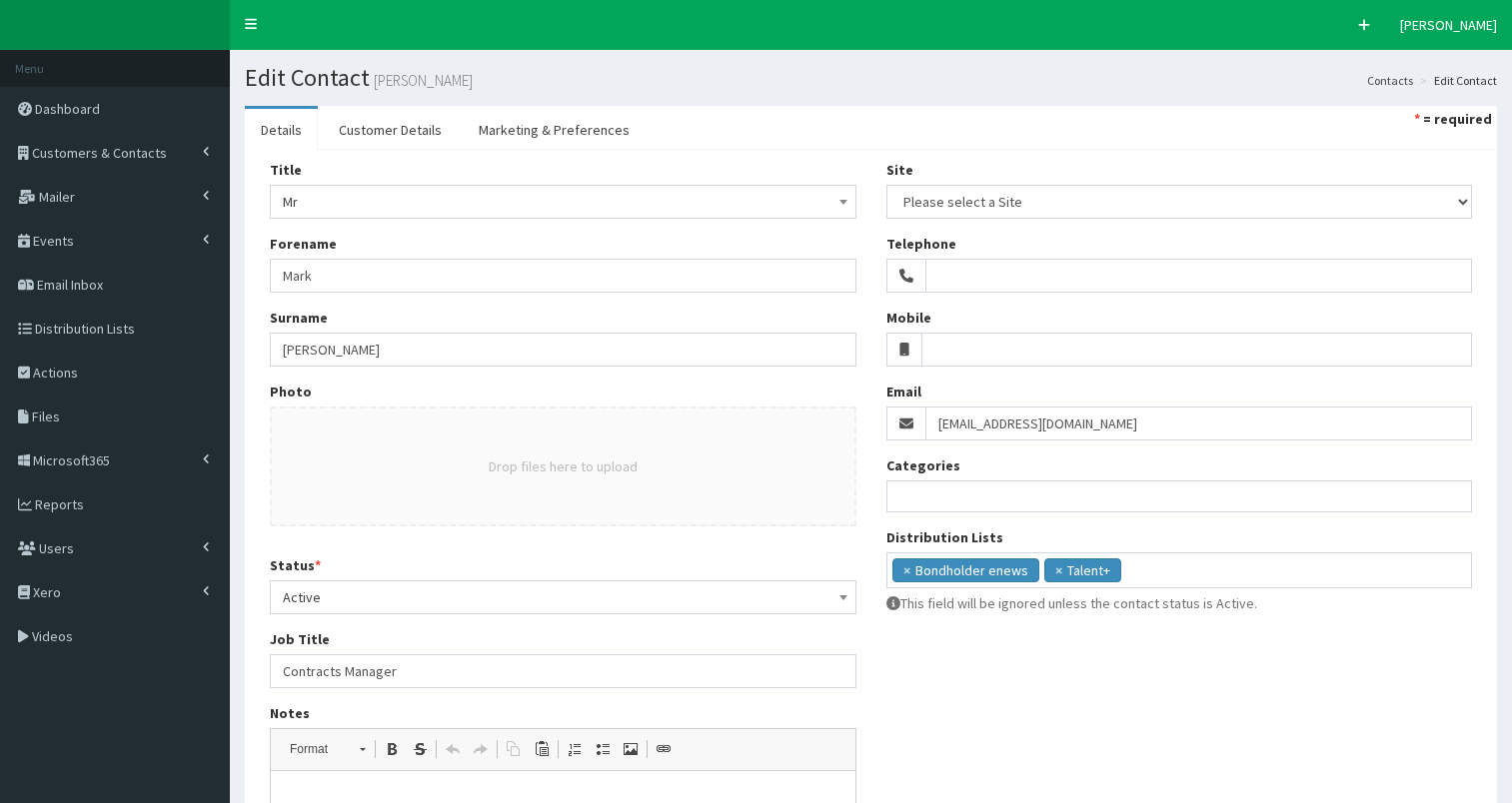 select 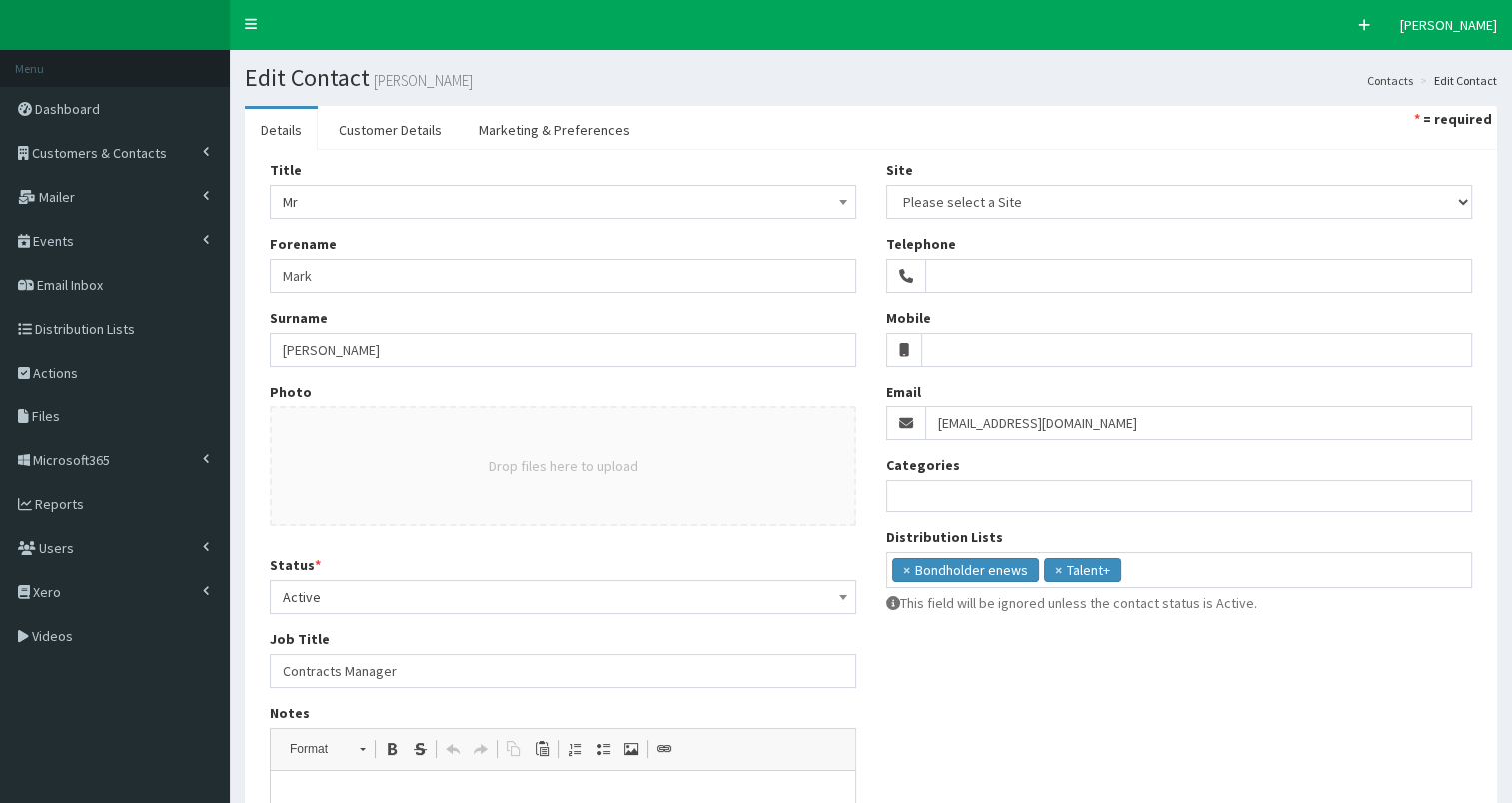 scroll, scrollTop: 0, scrollLeft: 0, axis: both 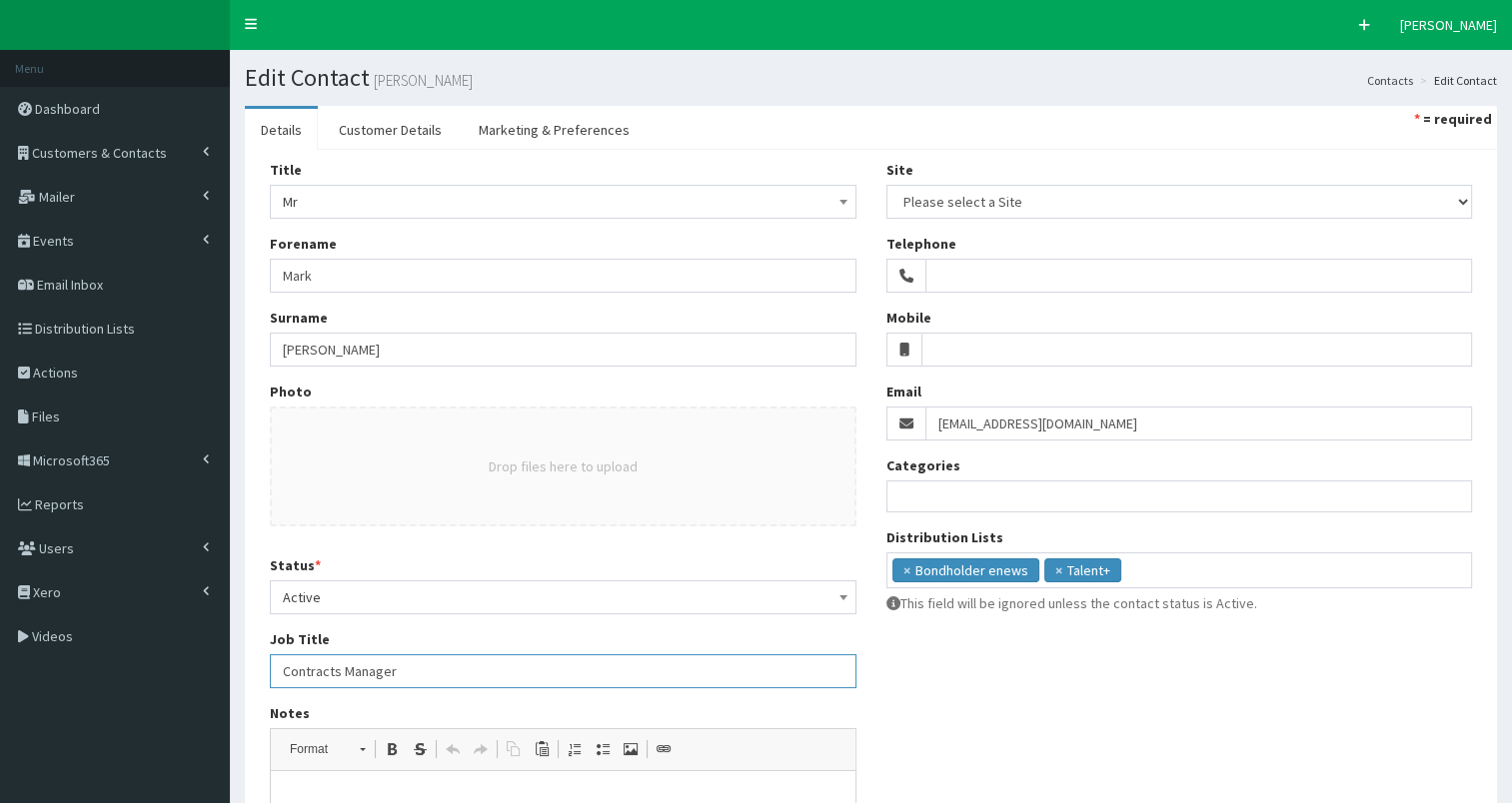 drag, startPoint x: 279, startPoint y: 669, endPoint x: 519, endPoint y: 647, distance: 241.00622 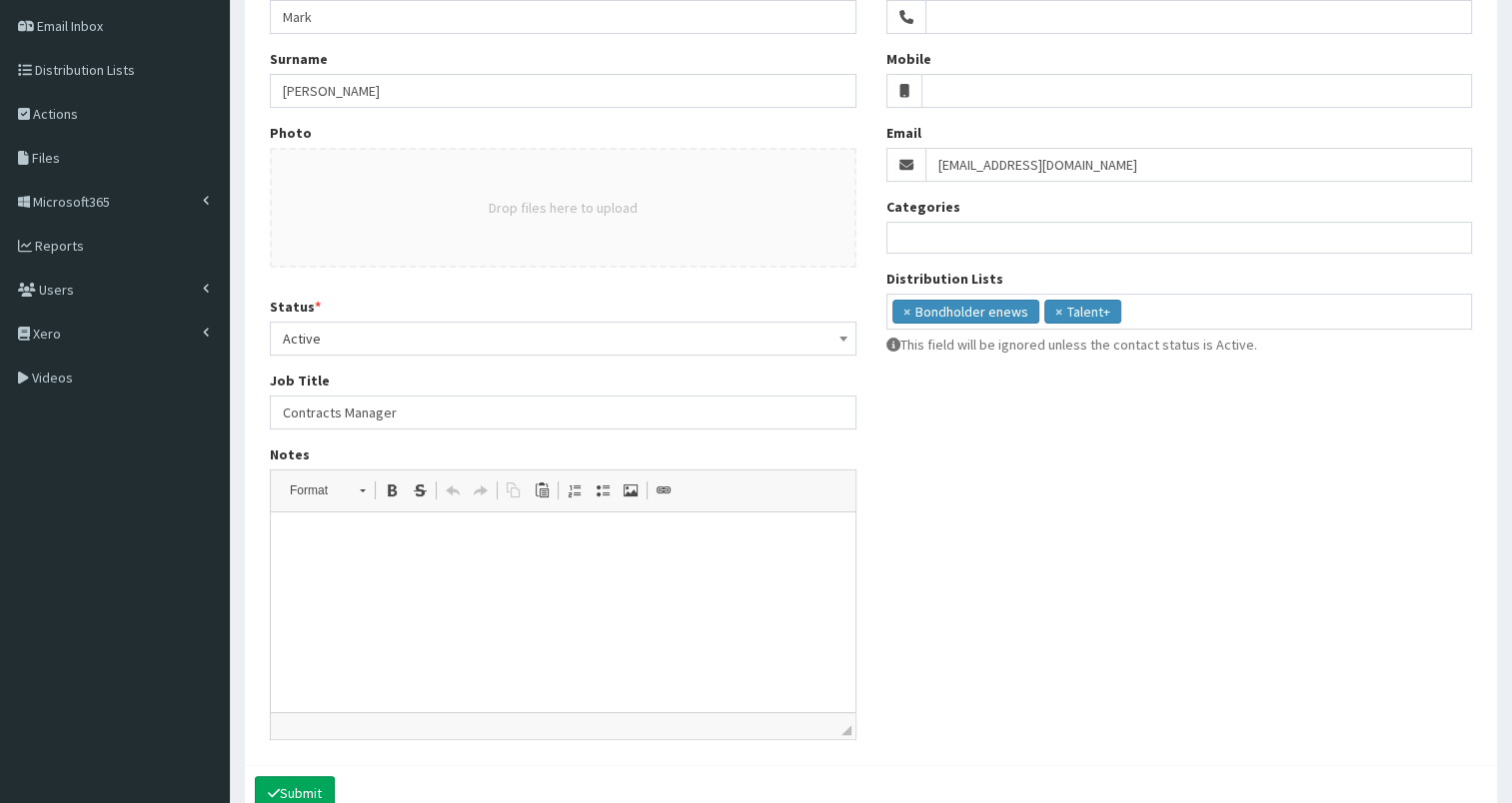 click at bounding box center (563, 542) 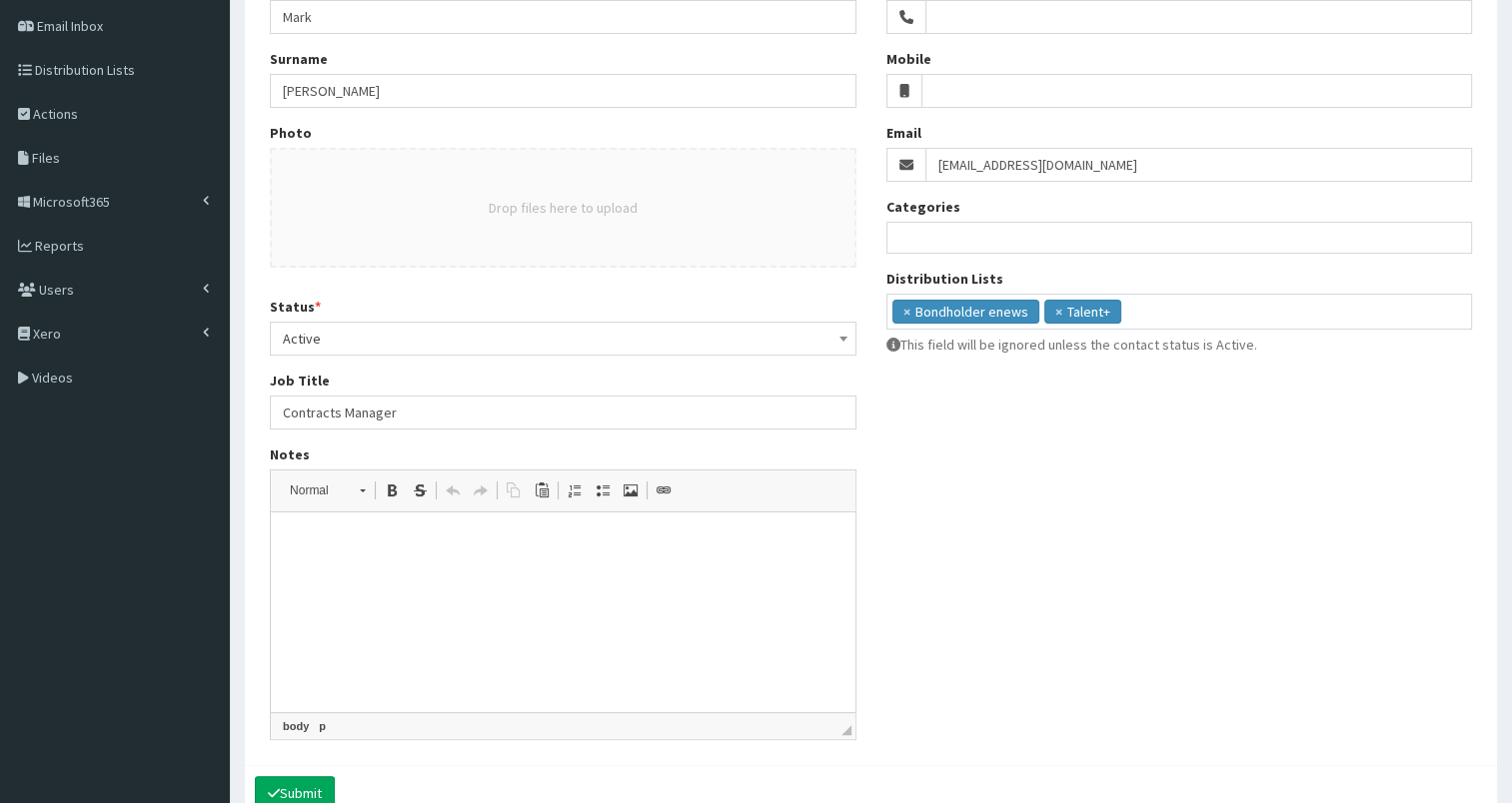 type 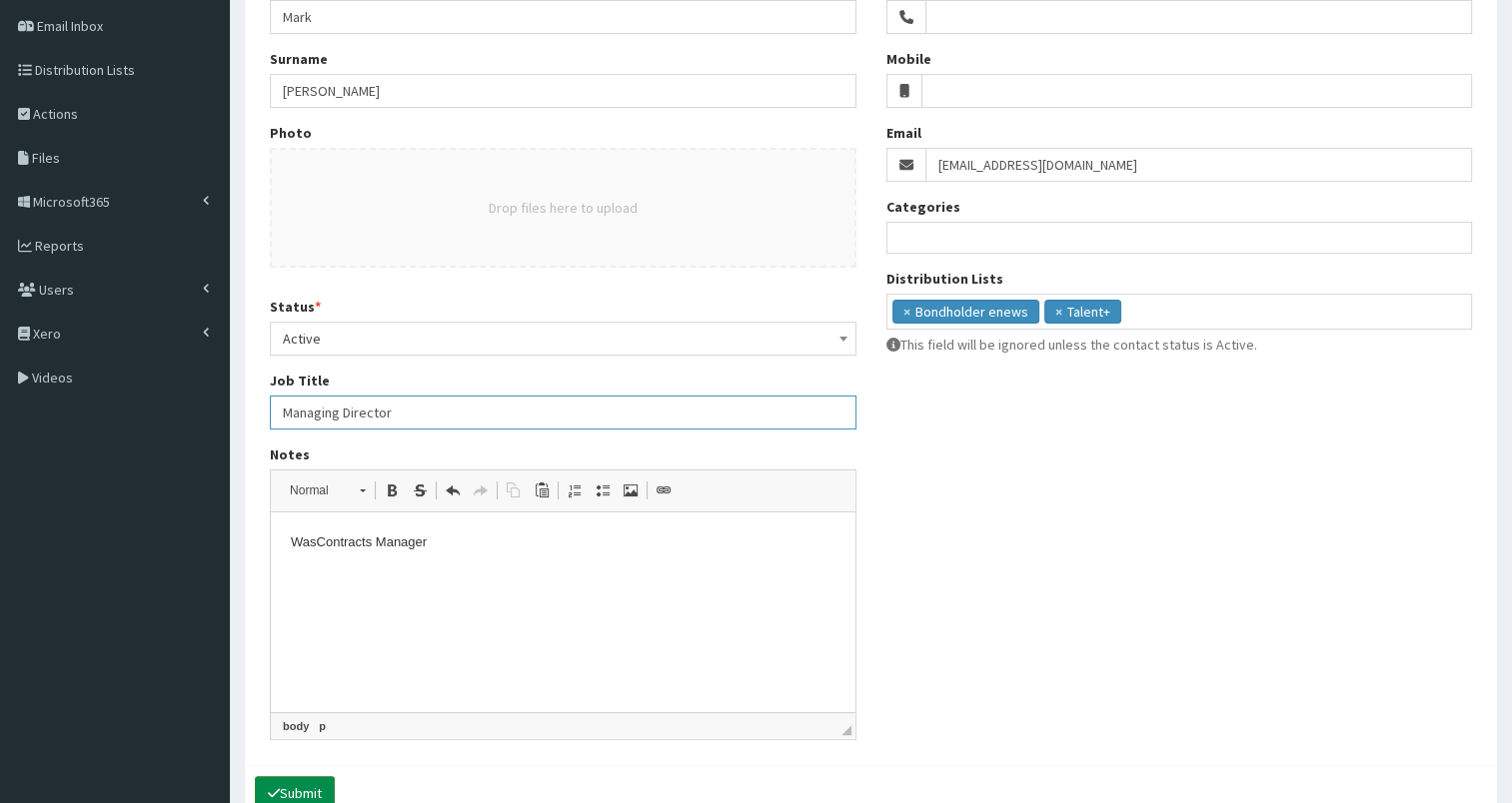 type on "Managing Director" 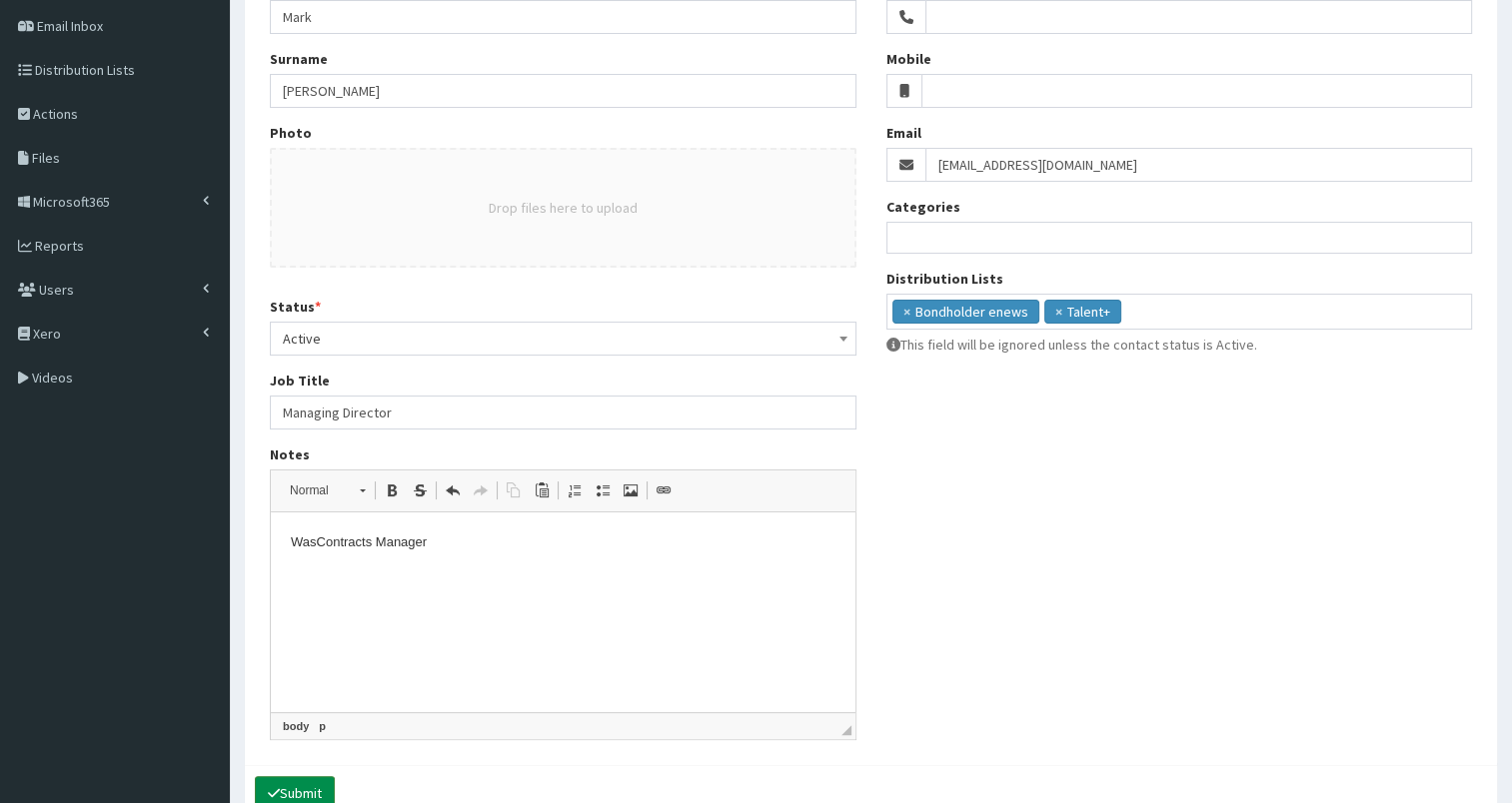 click on "Submit" at bounding box center [295, 793] 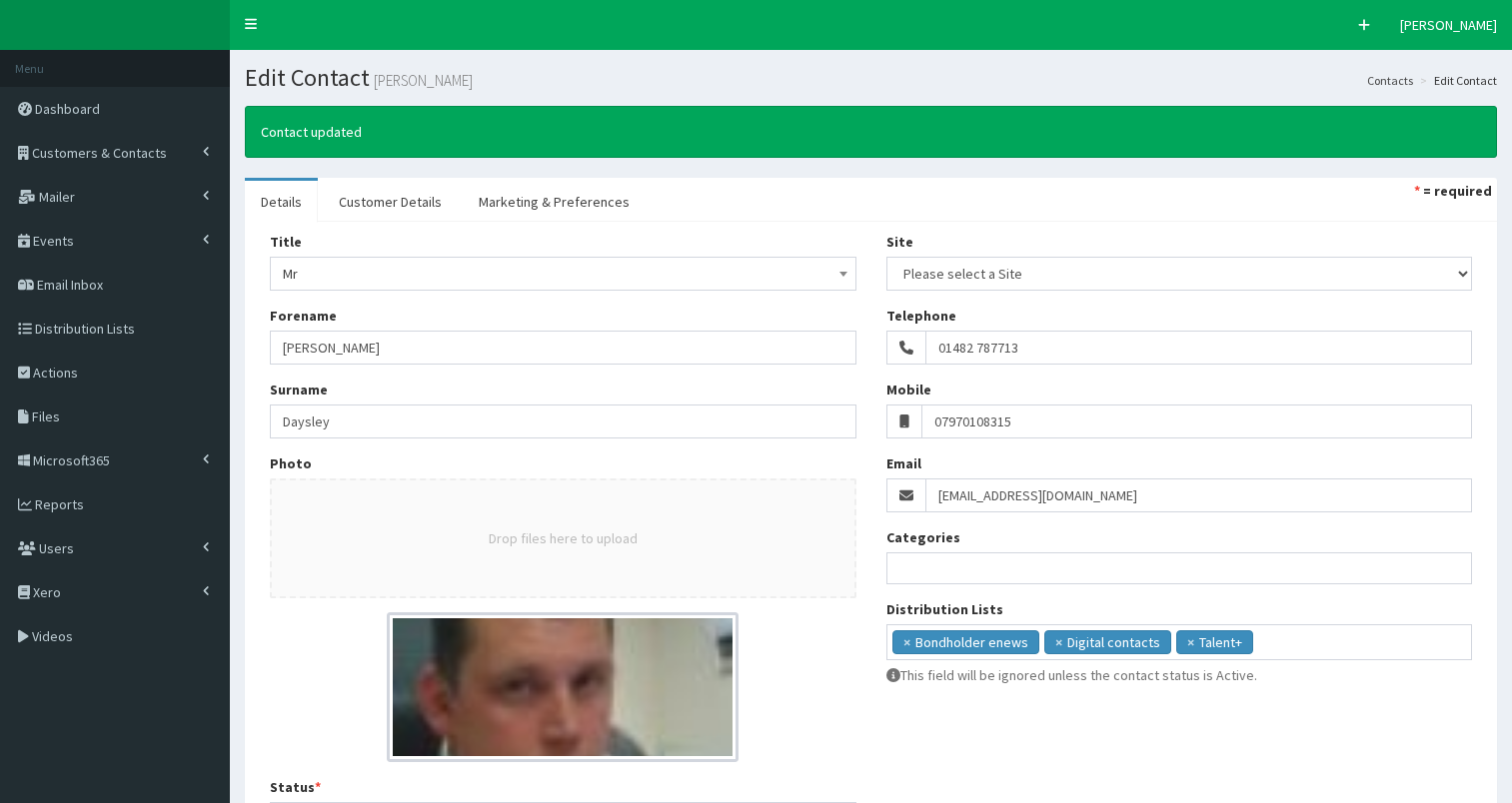 select 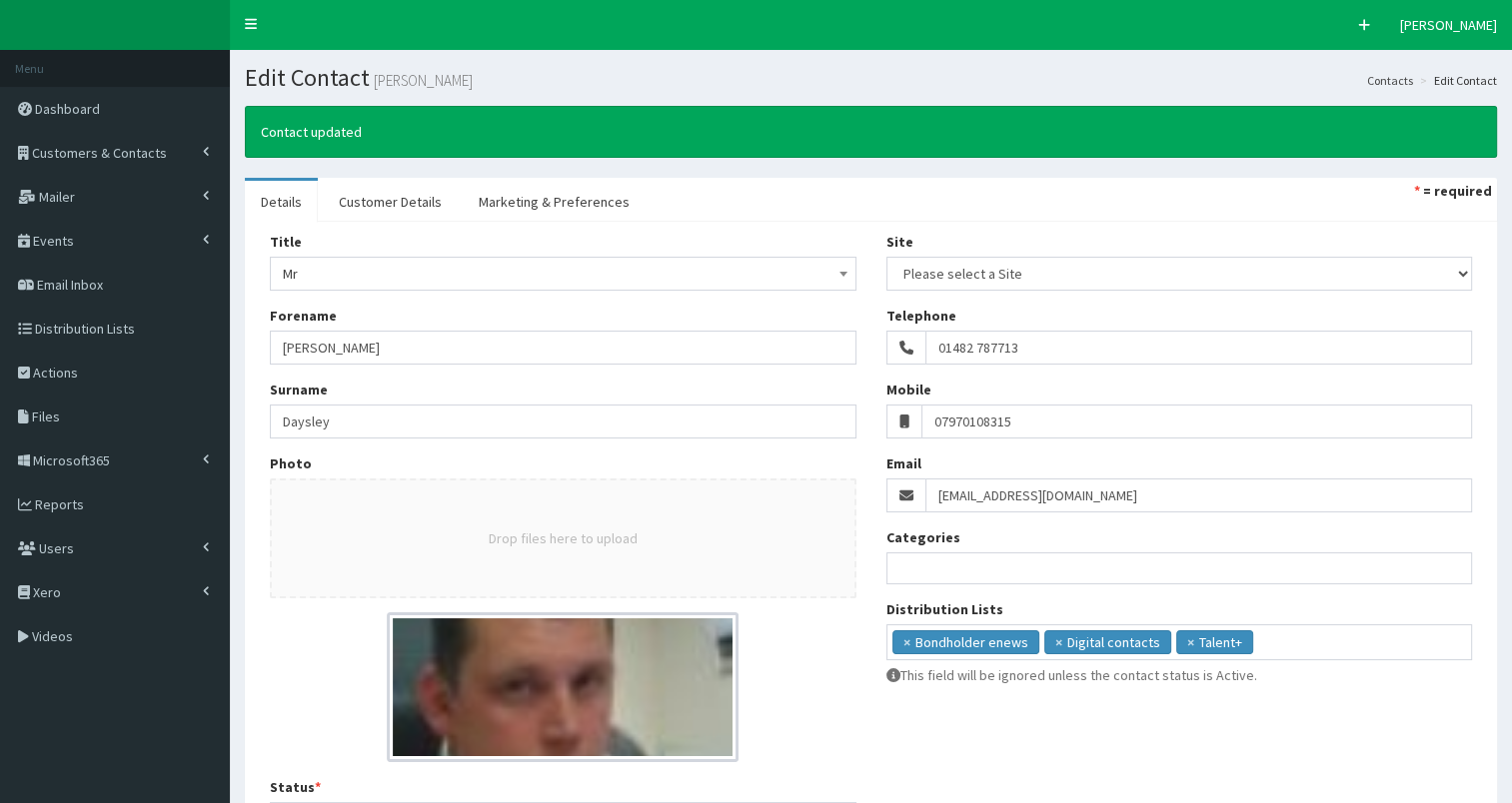 scroll, scrollTop: 0, scrollLeft: 0, axis: both 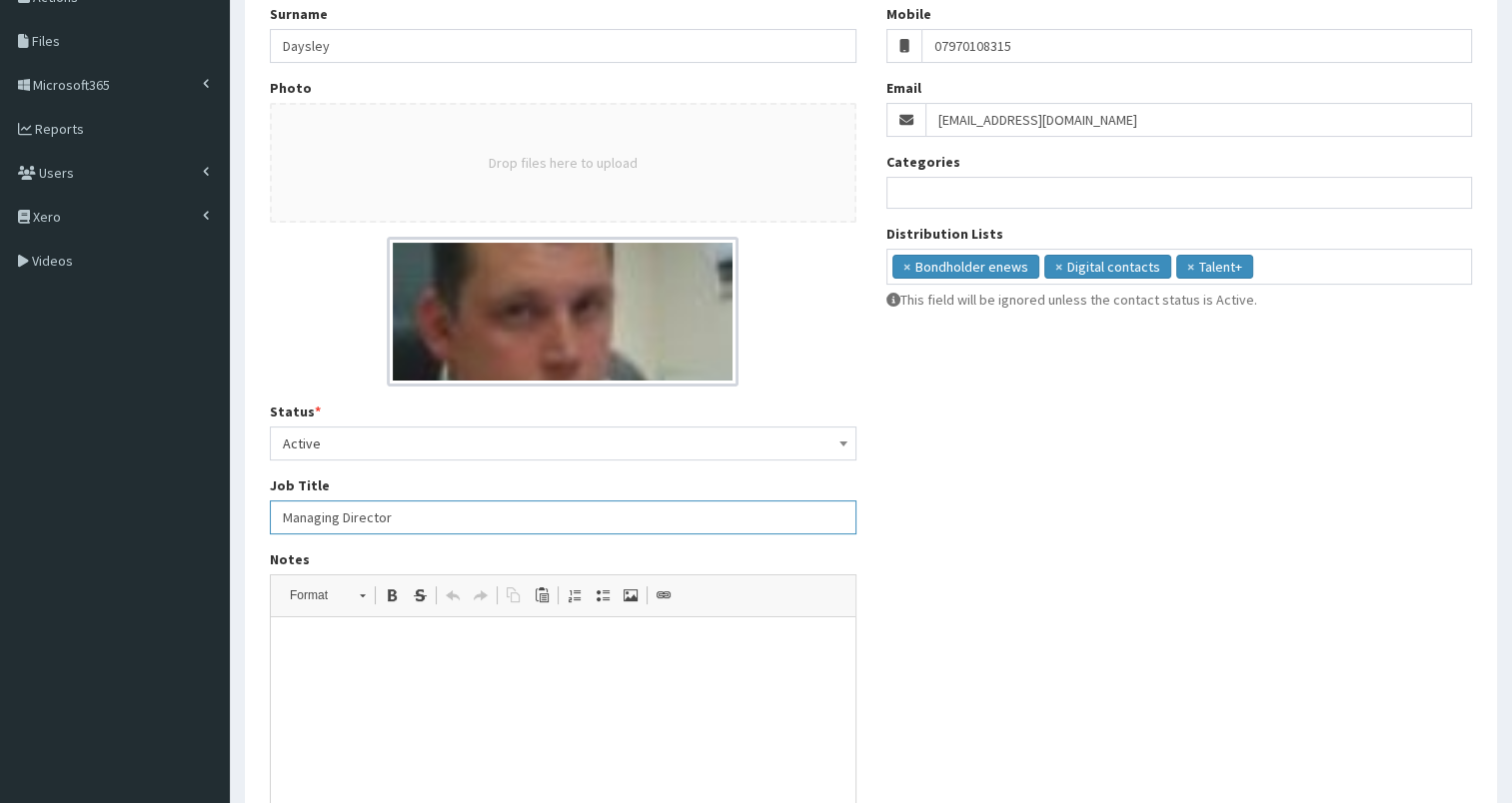 drag, startPoint x: 275, startPoint y: 514, endPoint x: 592, endPoint y: 511, distance: 317.0142 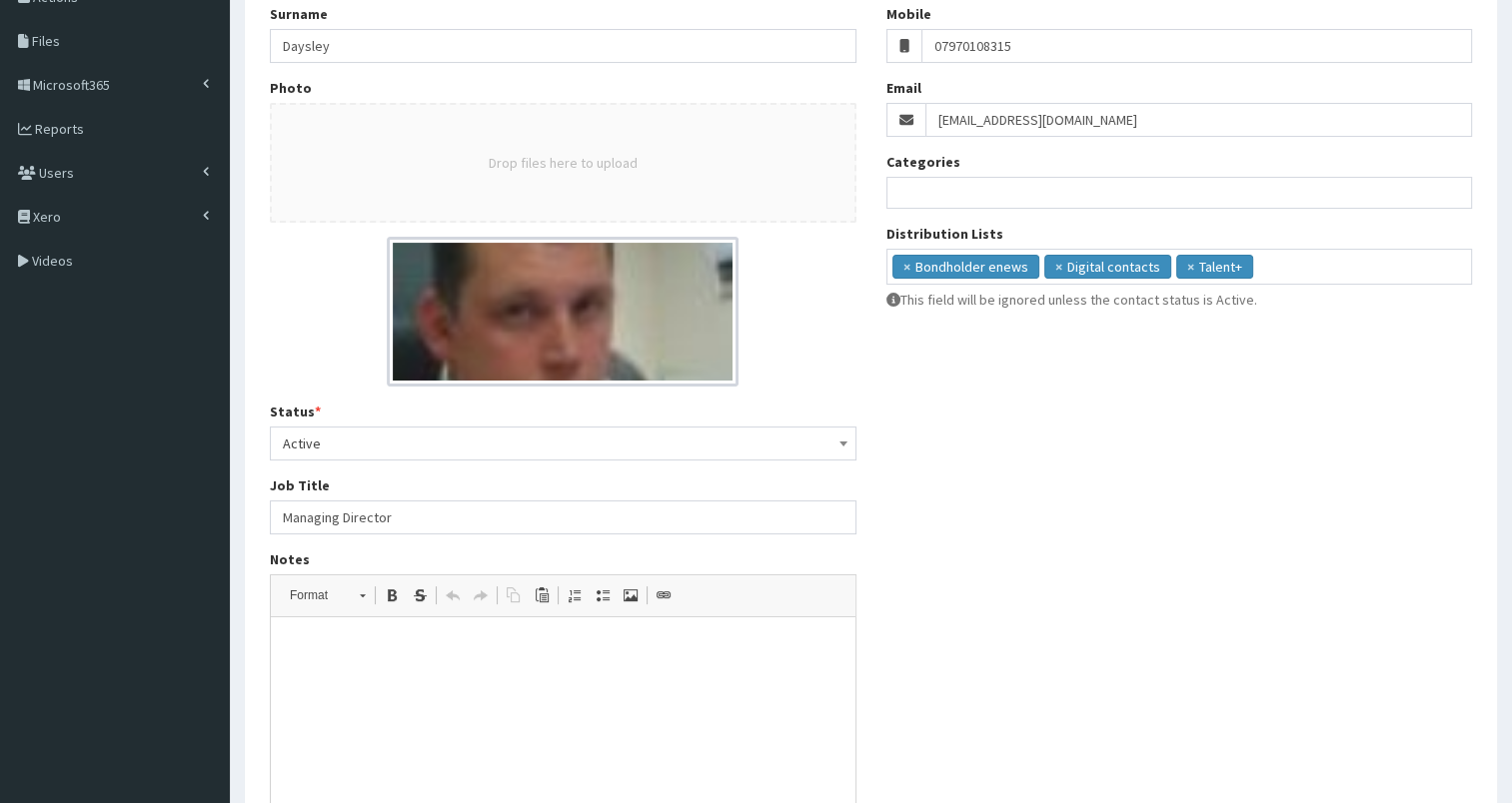 click at bounding box center (563, 647) 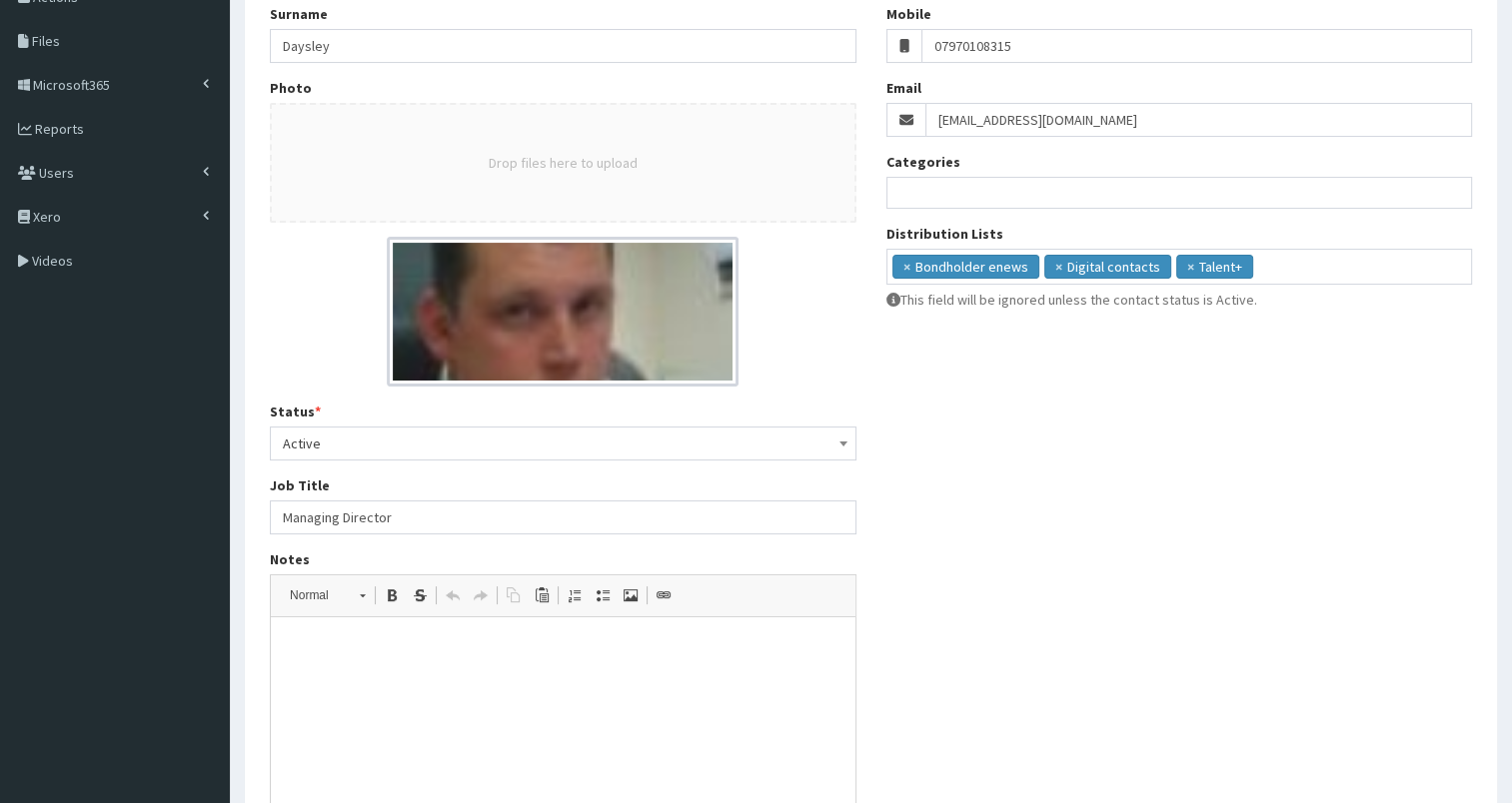 type 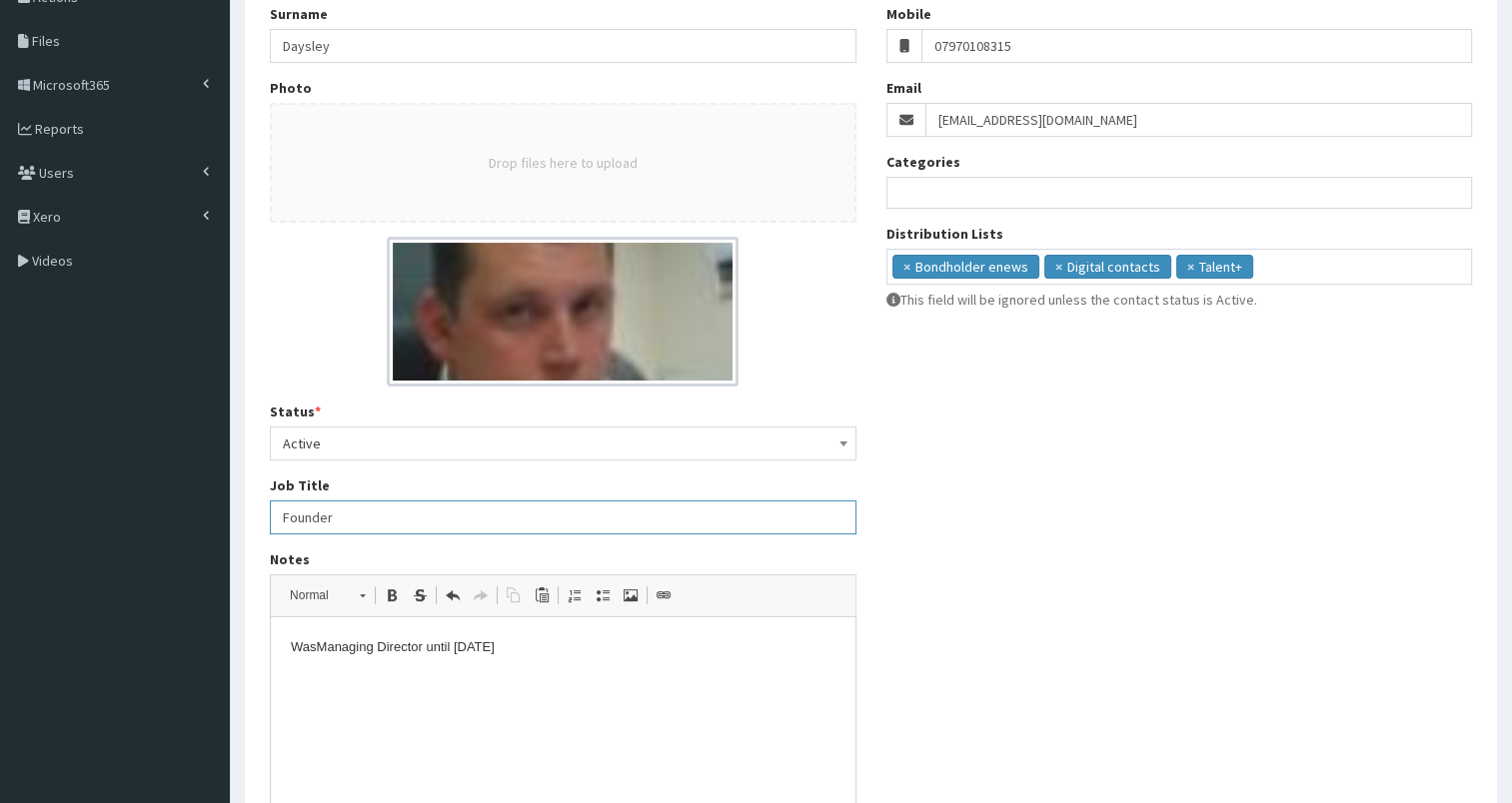 type on "Founder" 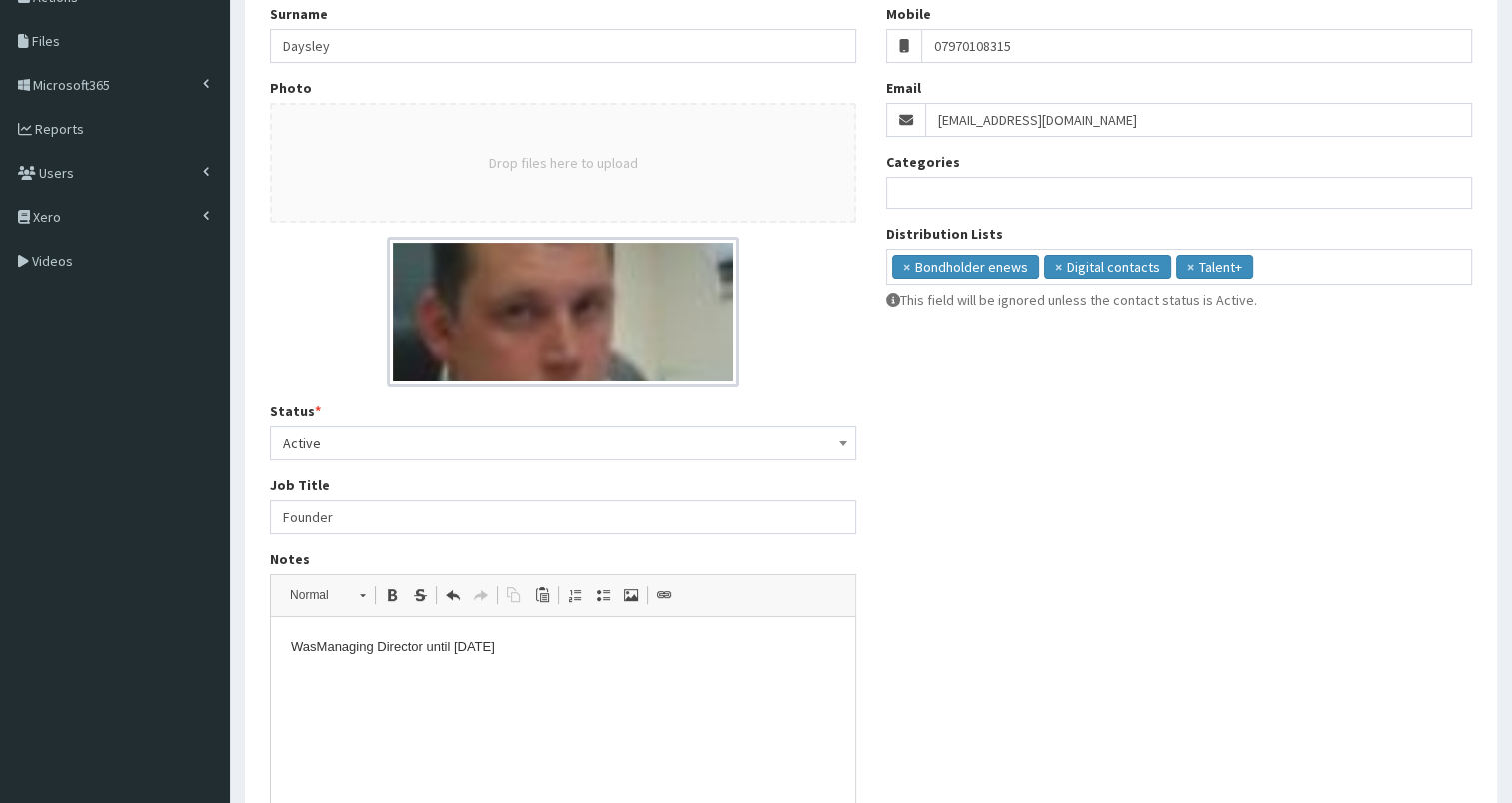 click on "Was  Managing Director until July 2025" at bounding box center (563, 647) 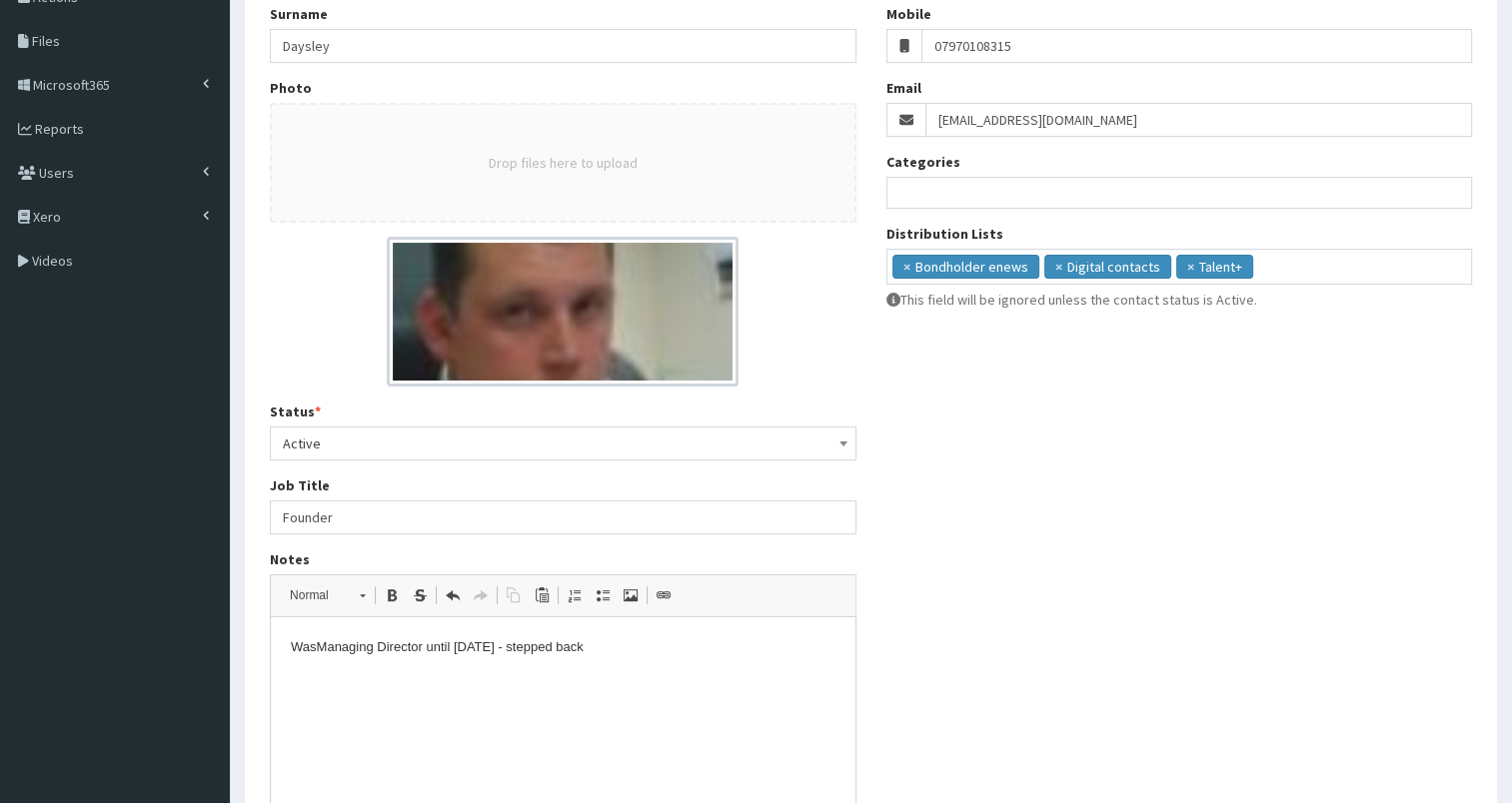 scroll, scrollTop: 580, scrollLeft: 0, axis: vertical 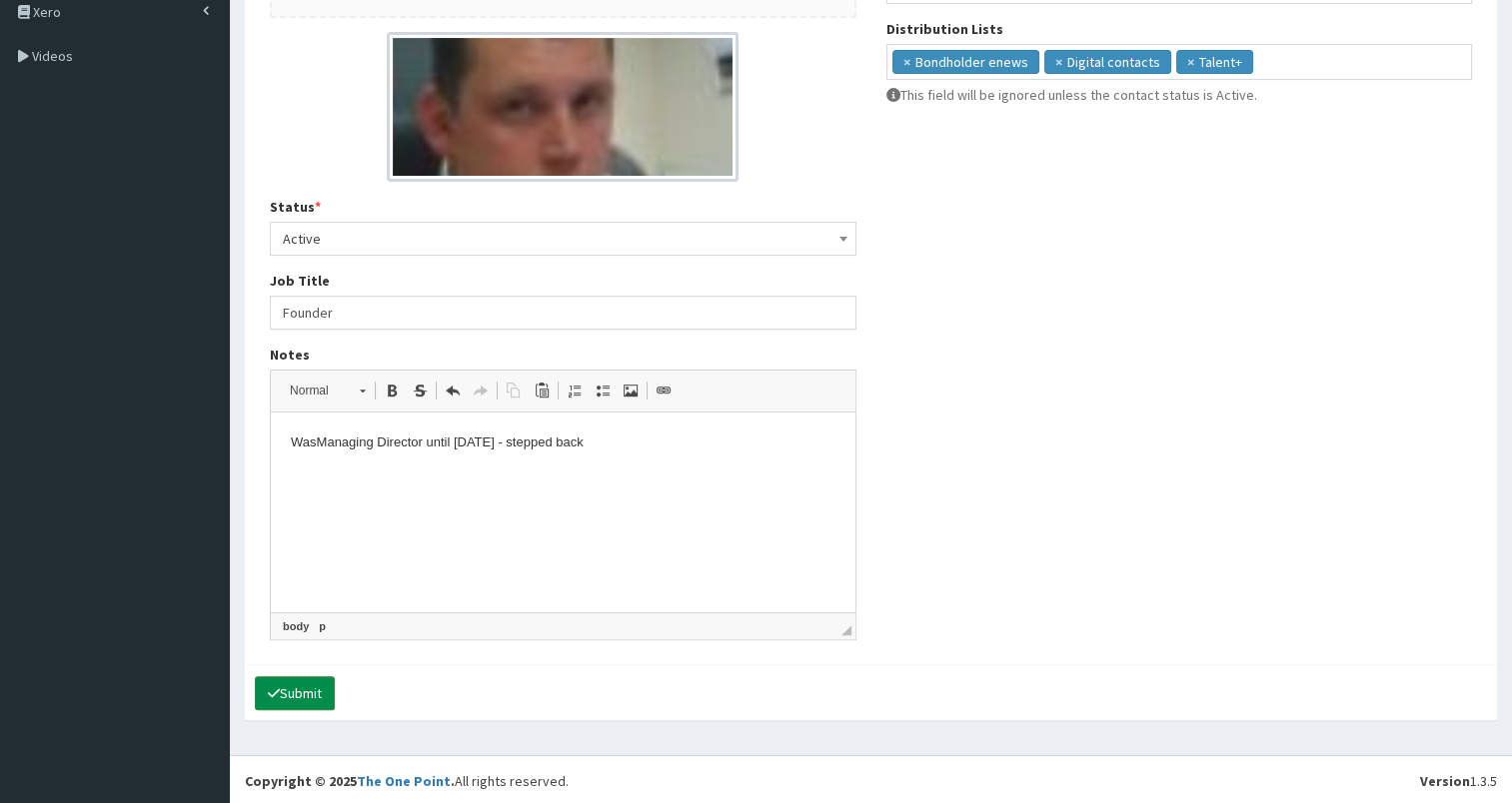 click on "Submit" at bounding box center [295, 693] 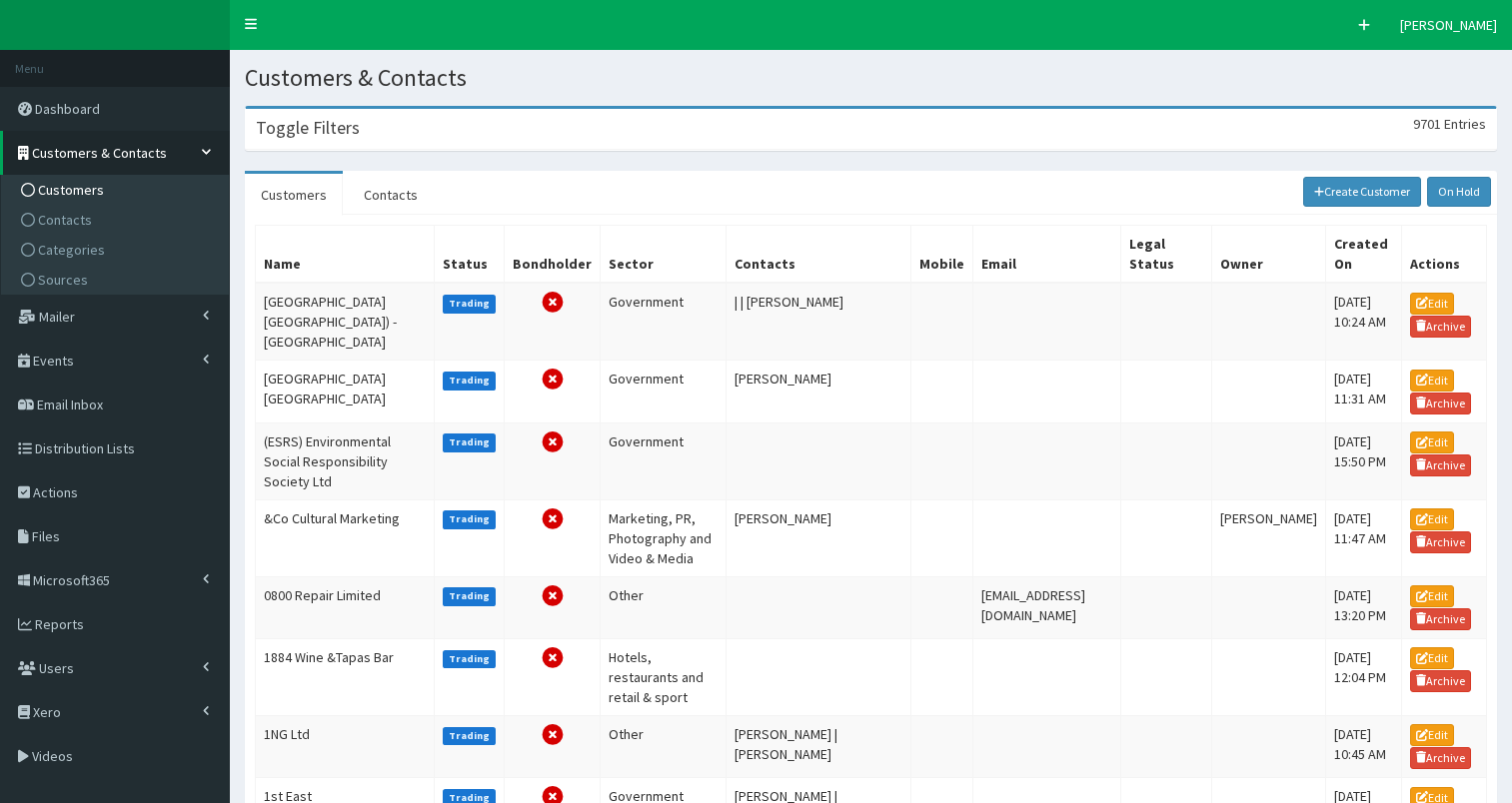scroll, scrollTop: 0, scrollLeft: 0, axis: both 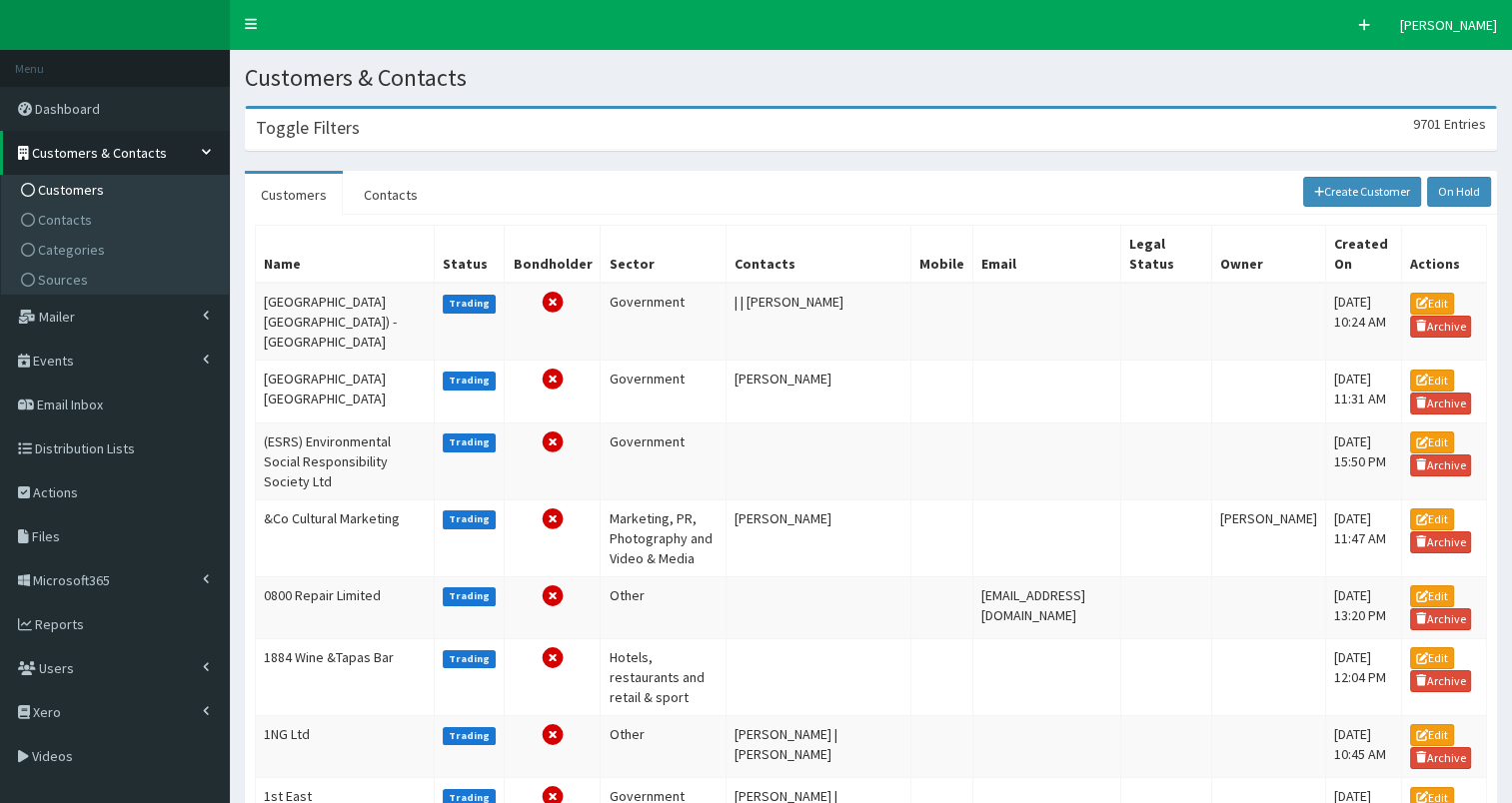 click on "Toggle Filters
9701   Entries" at bounding box center [870, 129] 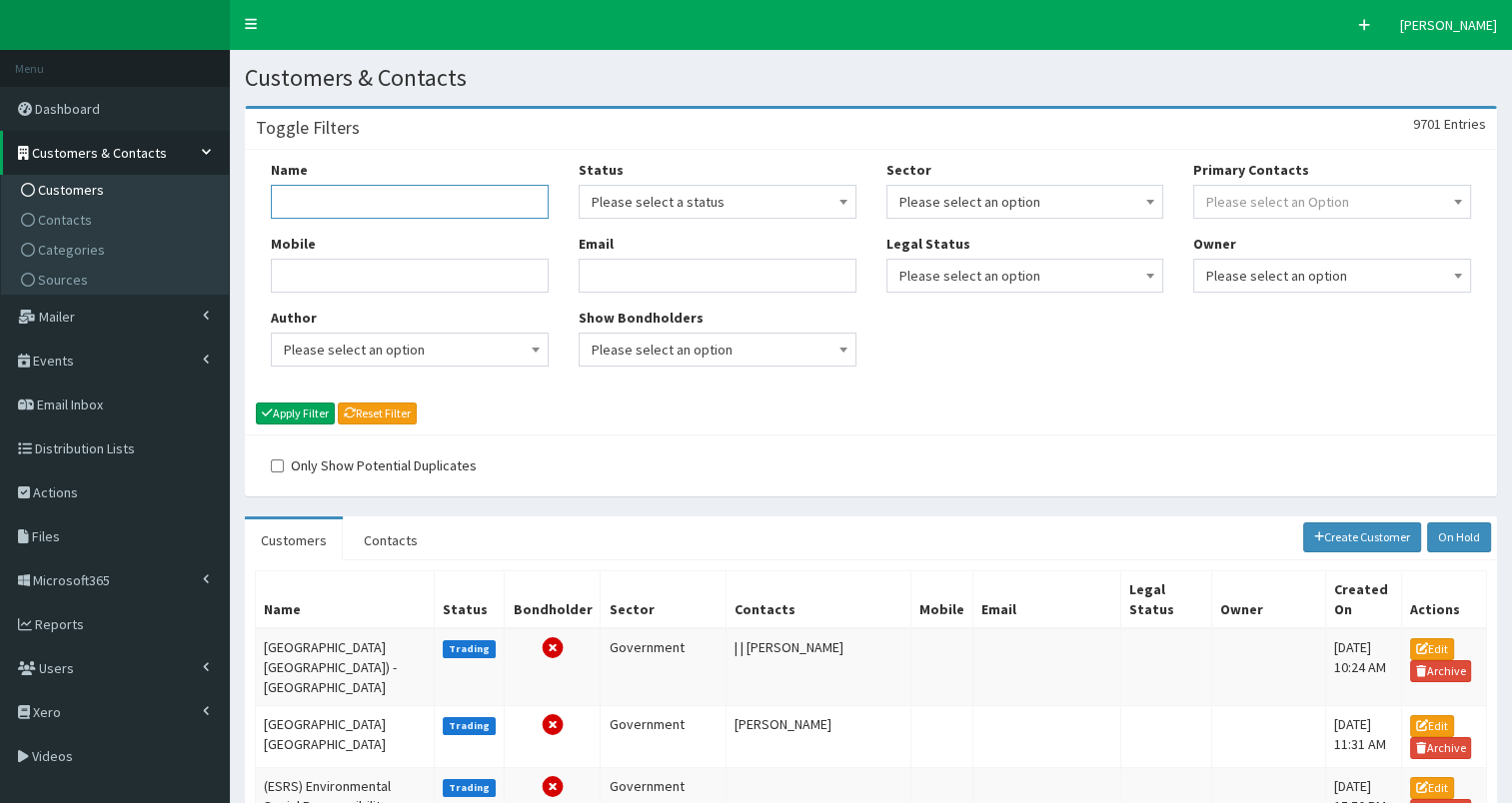 click on "Name" at bounding box center (410, 202) 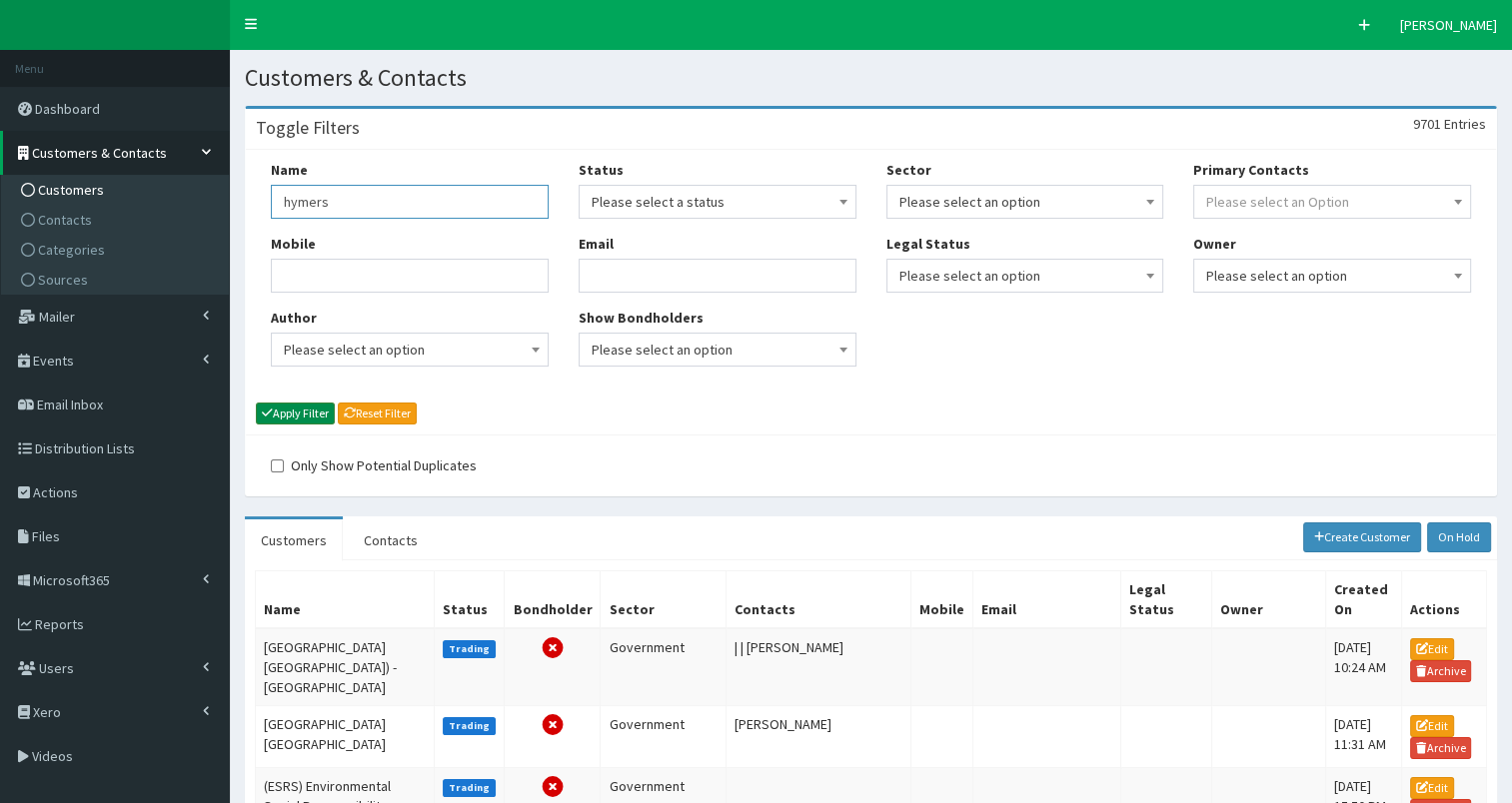 type on "hymers" 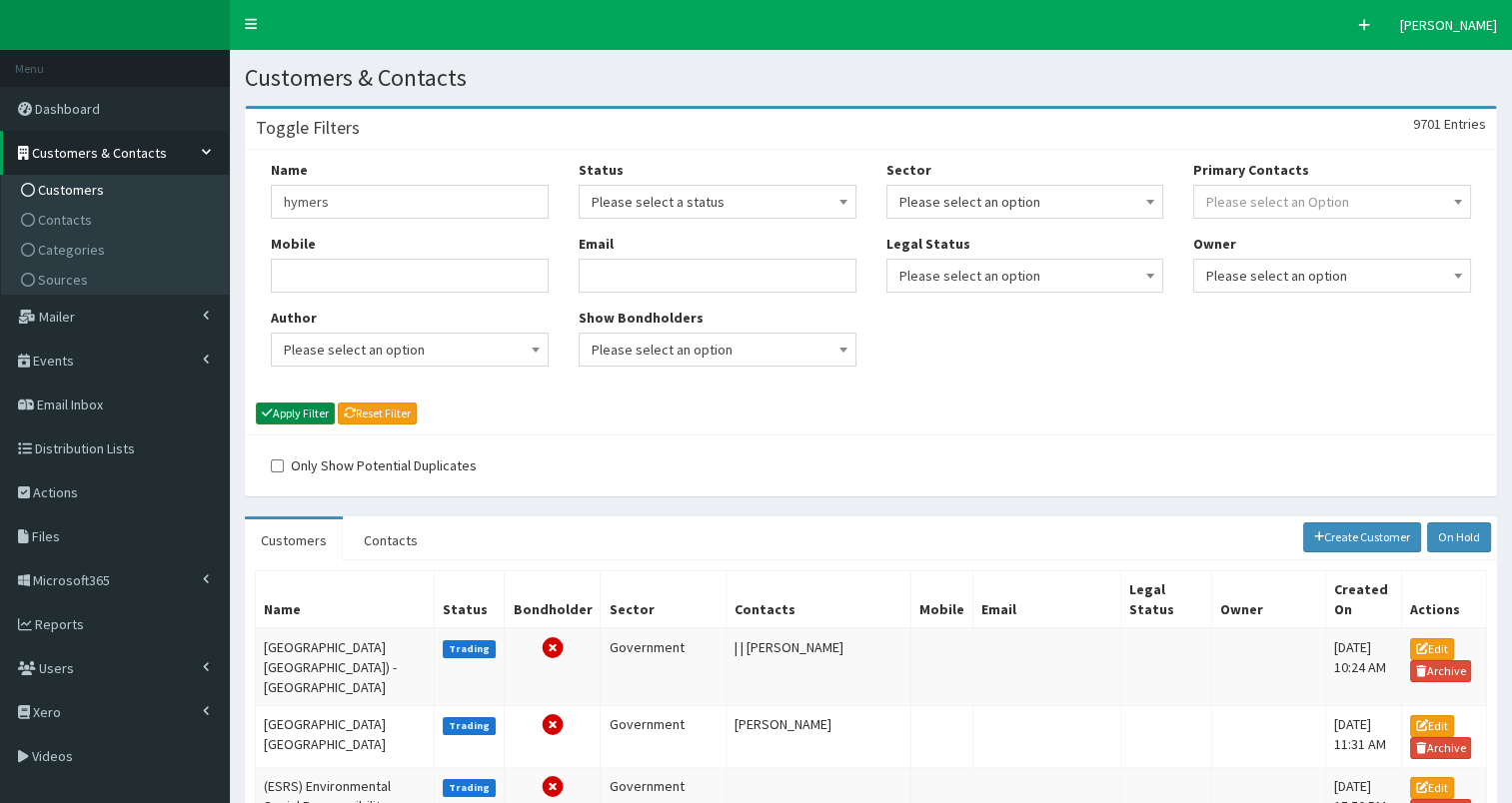 click on "Apply Filter" at bounding box center (295, 413) 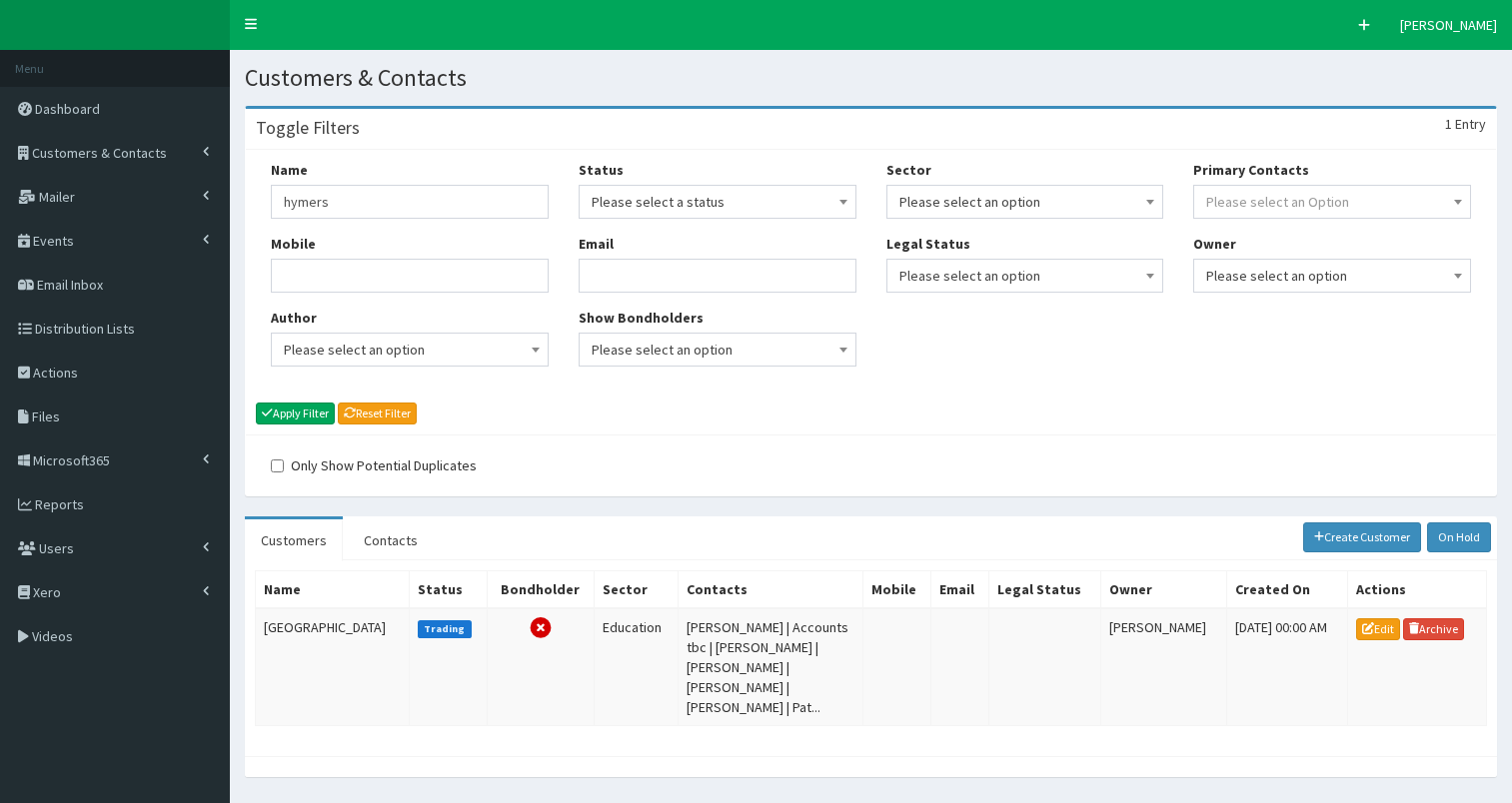 scroll, scrollTop: 0, scrollLeft: 0, axis: both 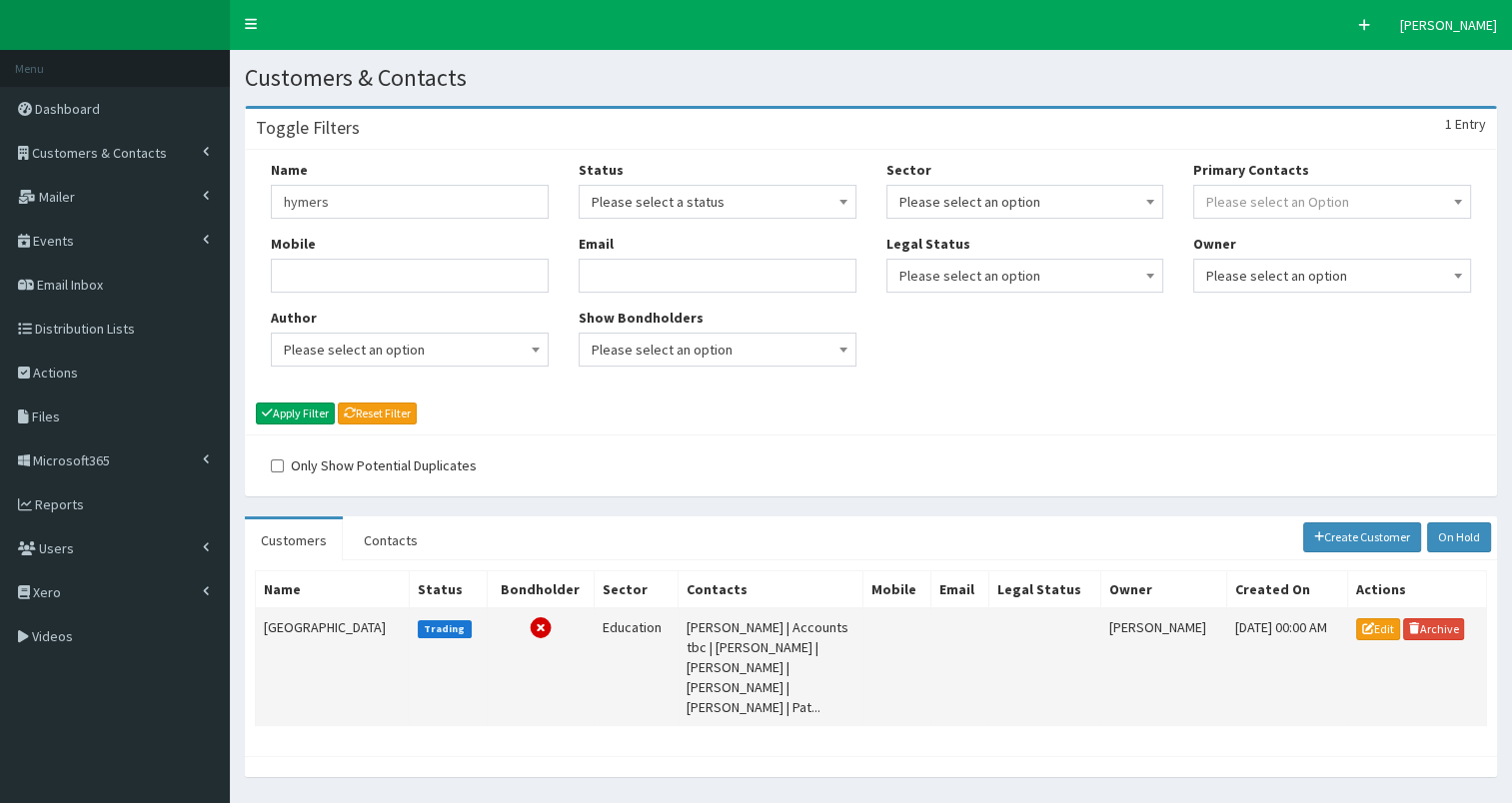 click on "[GEOGRAPHIC_DATA]" at bounding box center [333, 667] 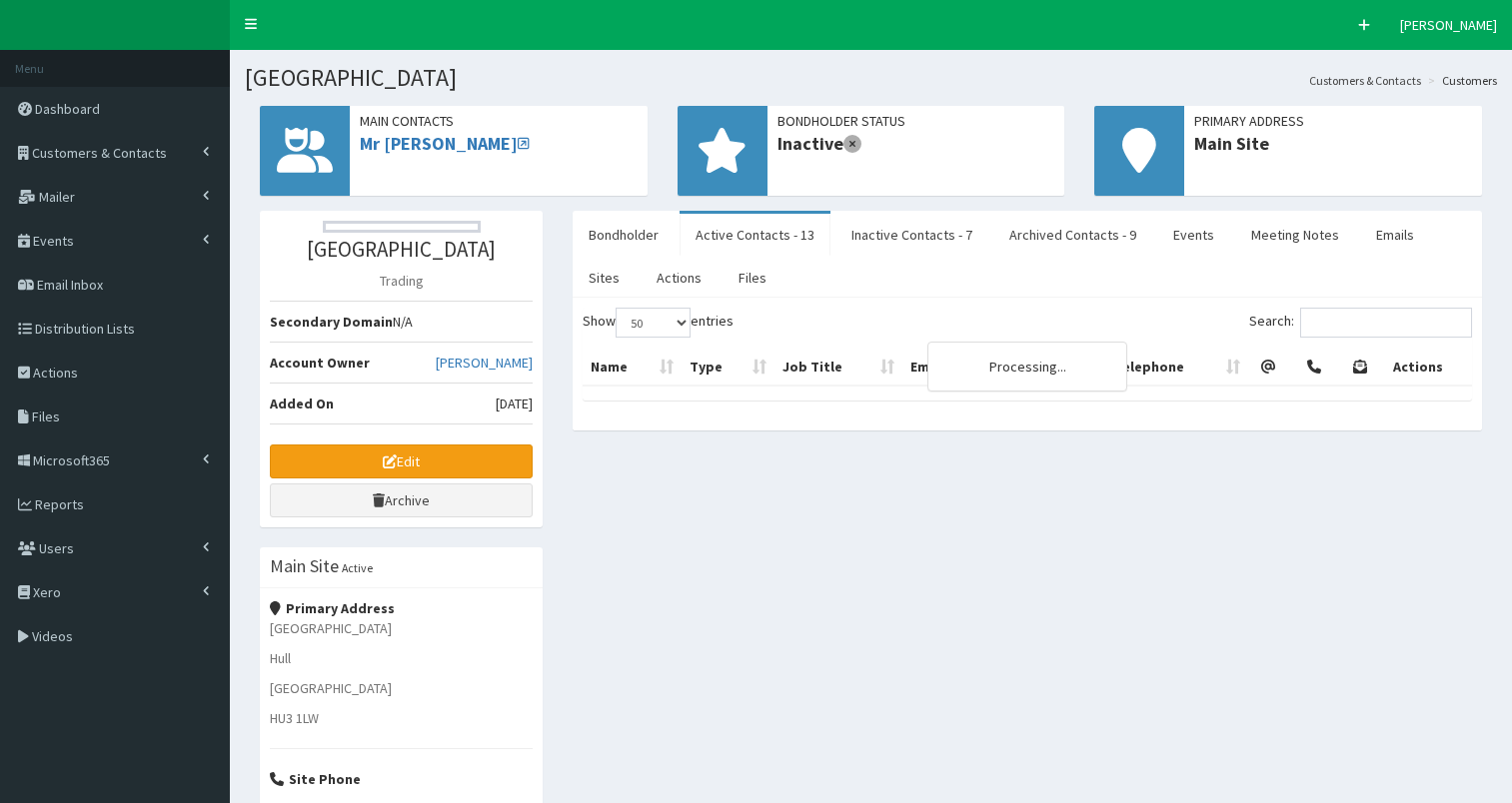 select on "50" 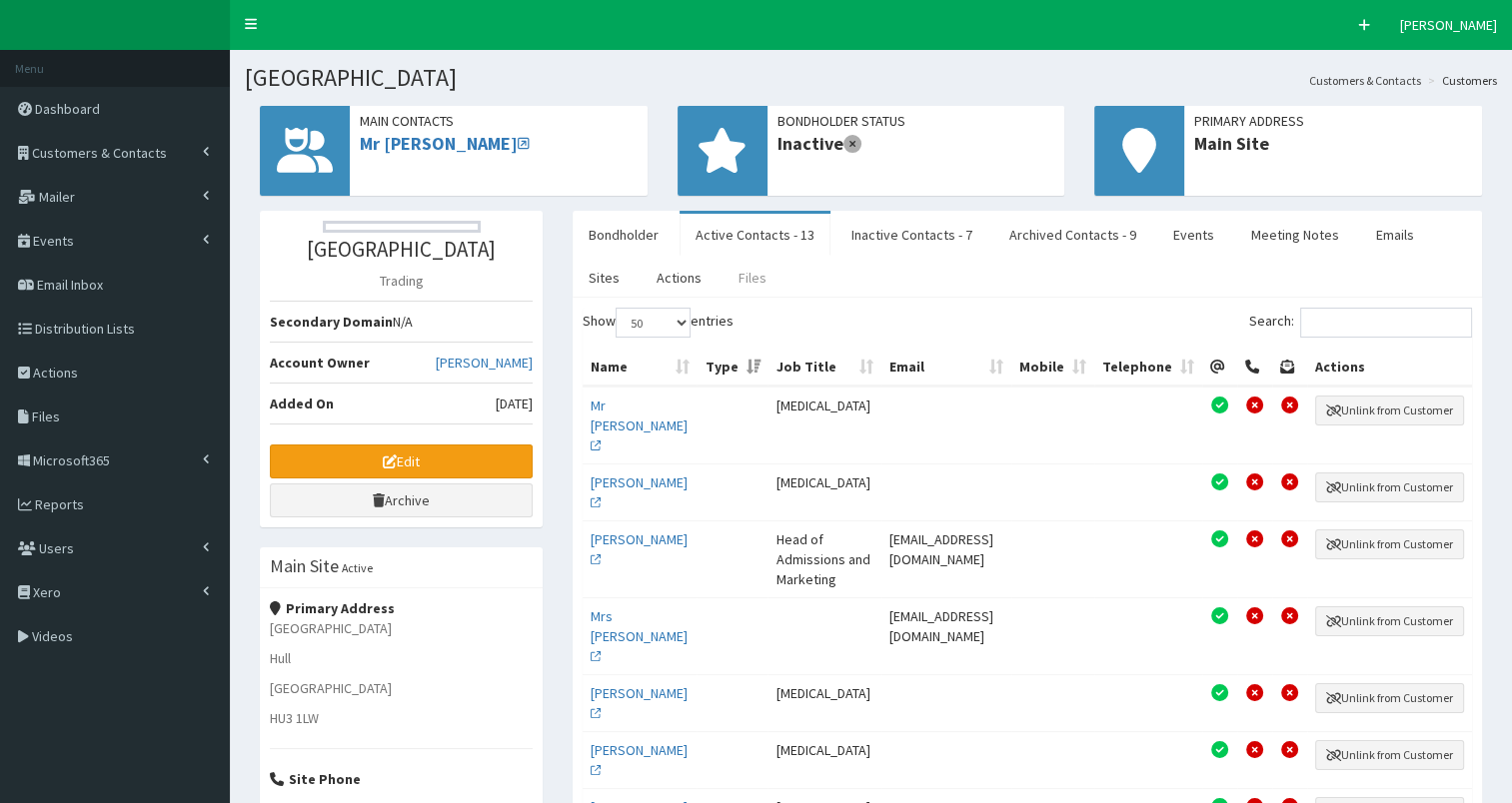 click on "Files" at bounding box center [753, 278] 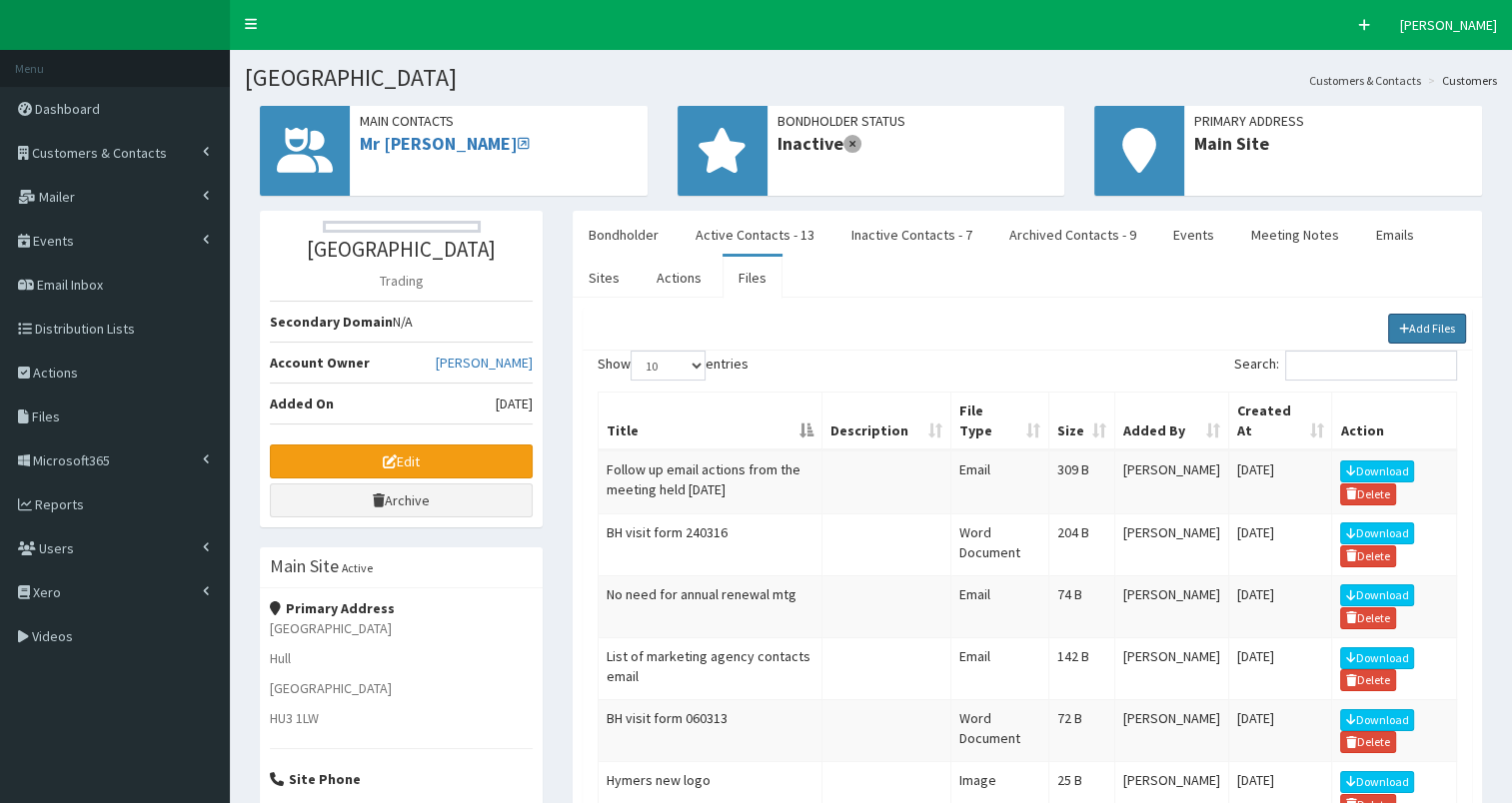 click 